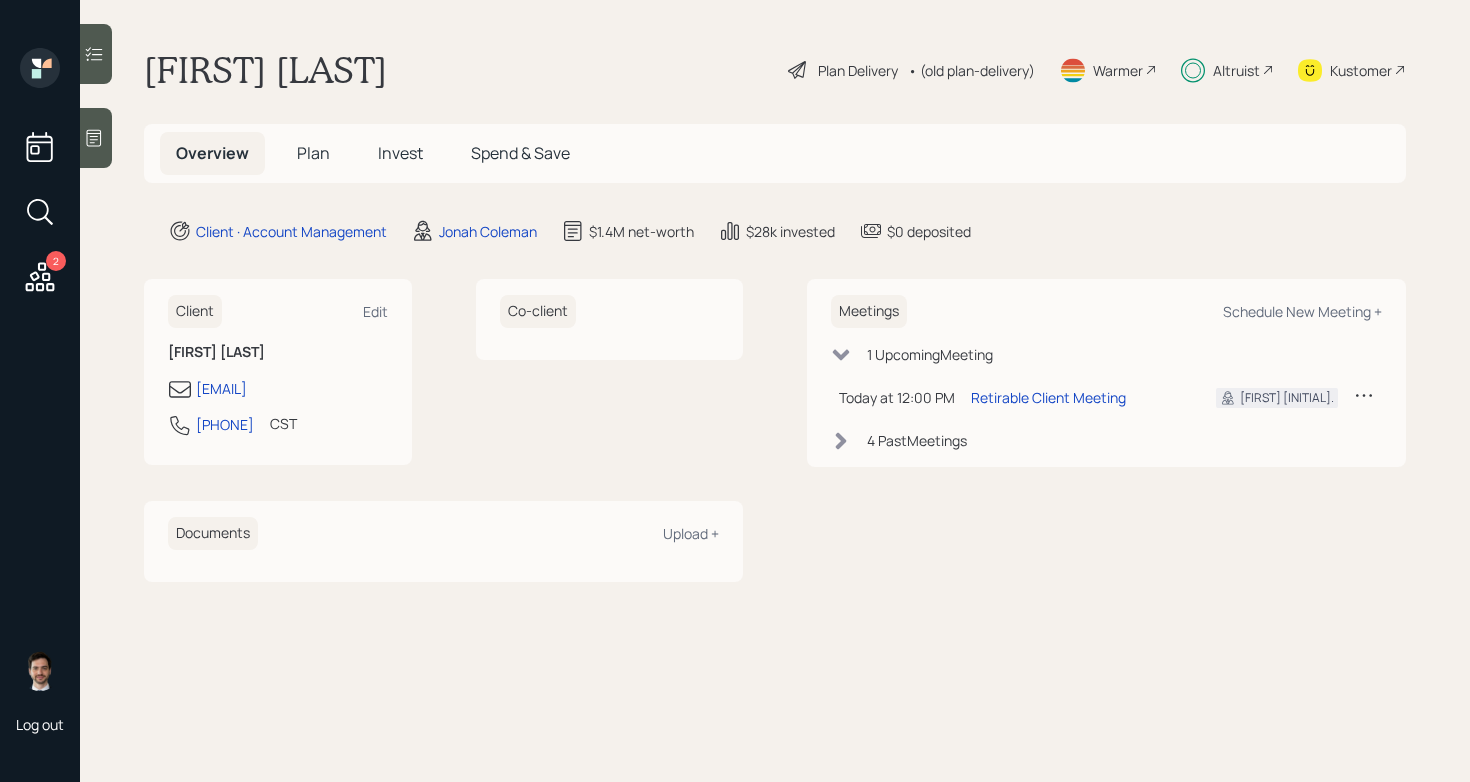 scroll, scrollTop: 0, scrollLeft: 0, axis: both 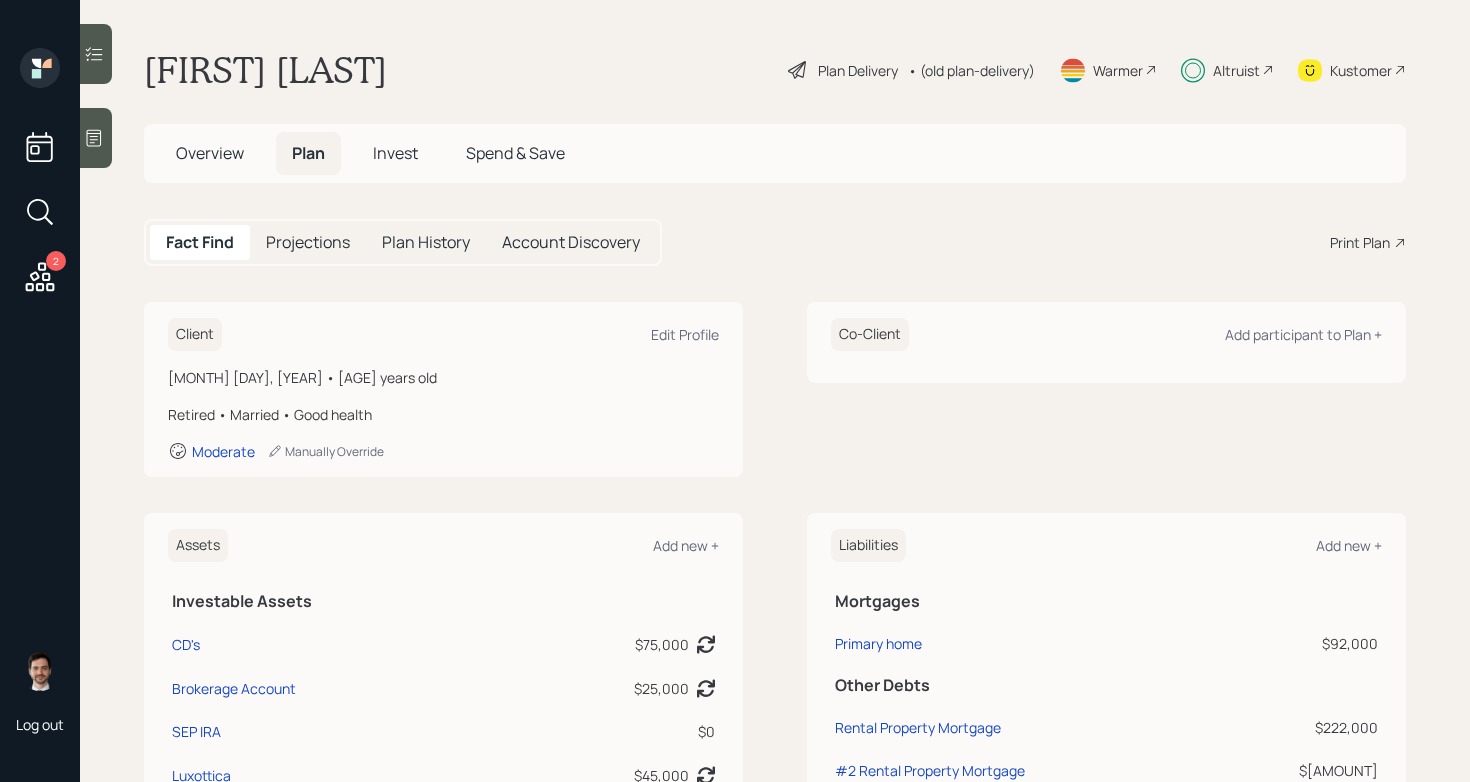 click on "Plan Delivery • (old plan-delivery)" at bounding box center (911, 70) 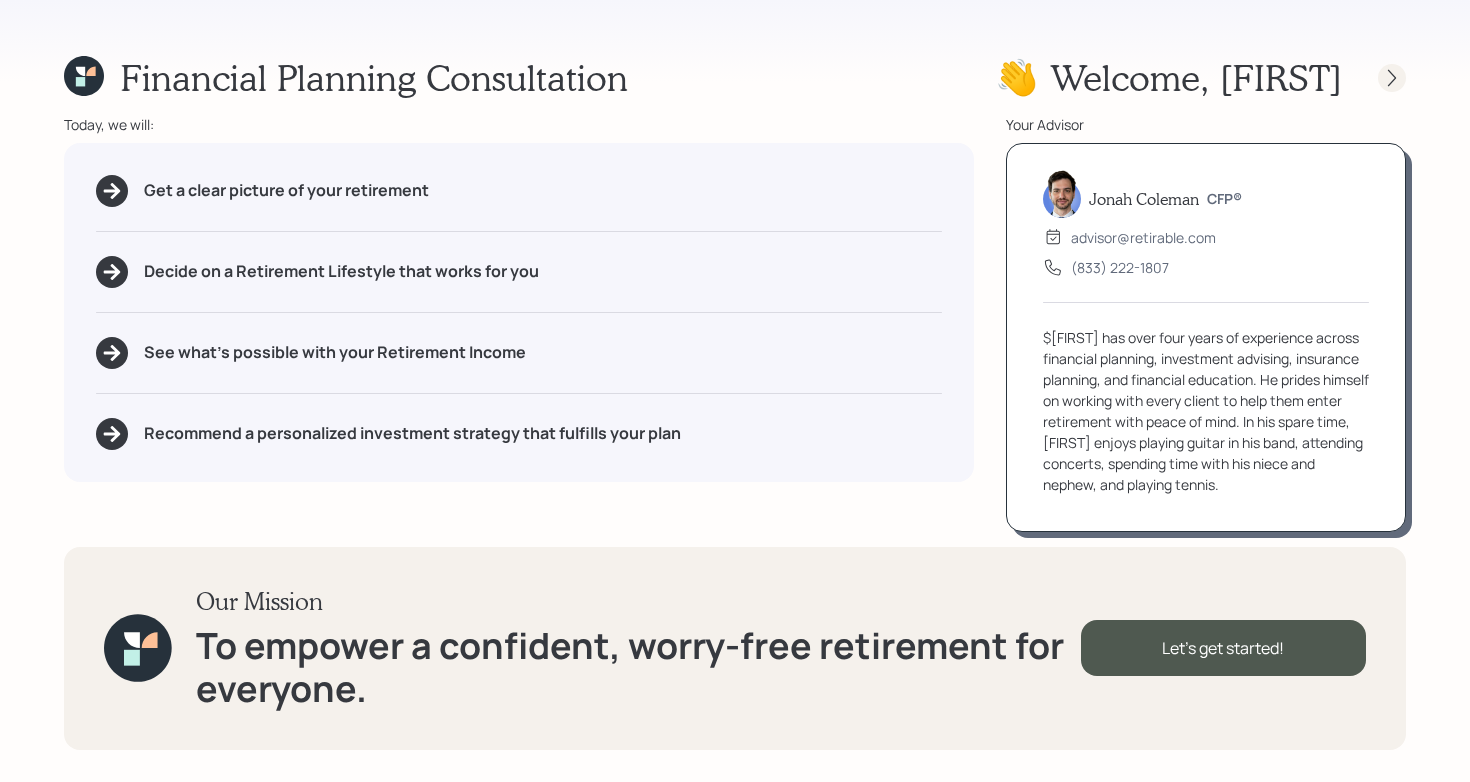 click 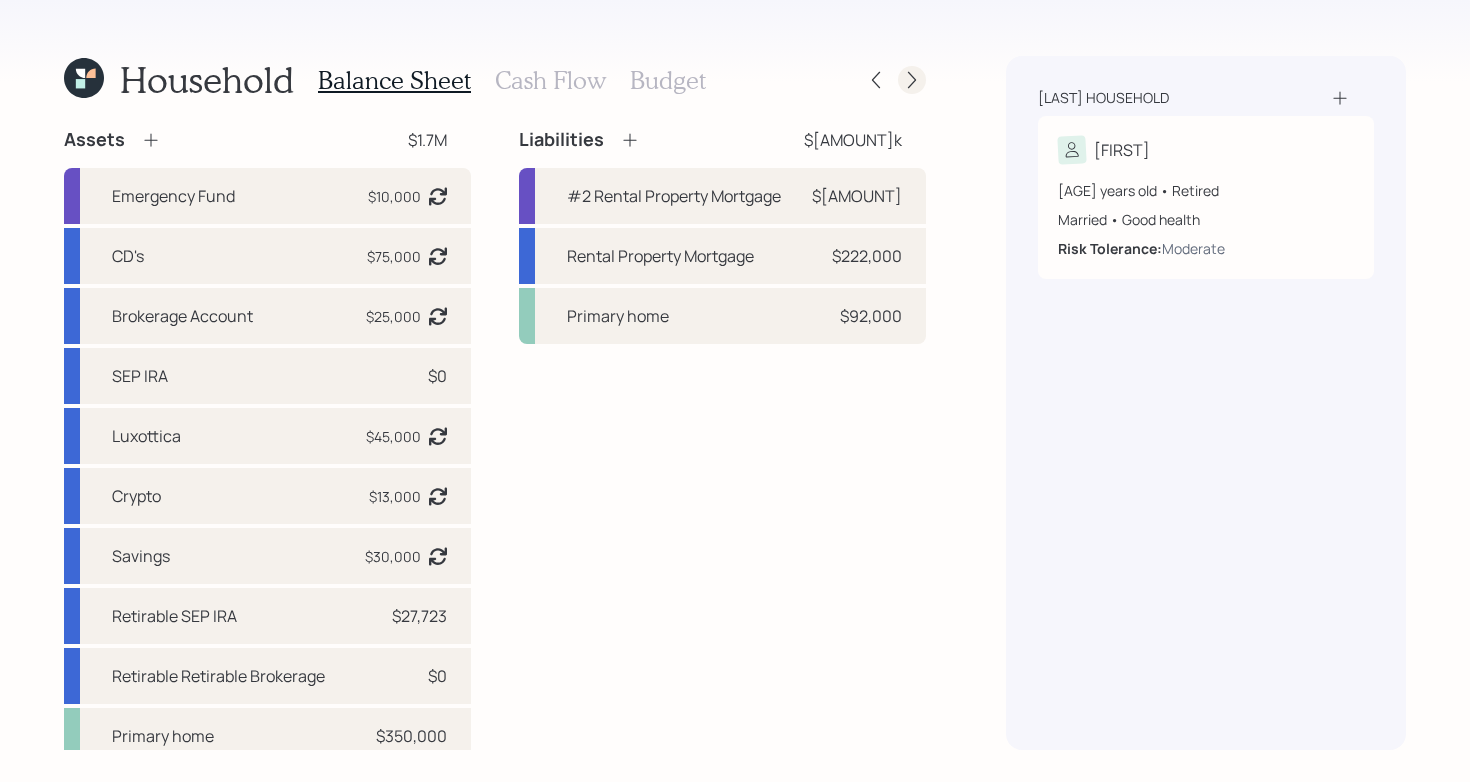 click 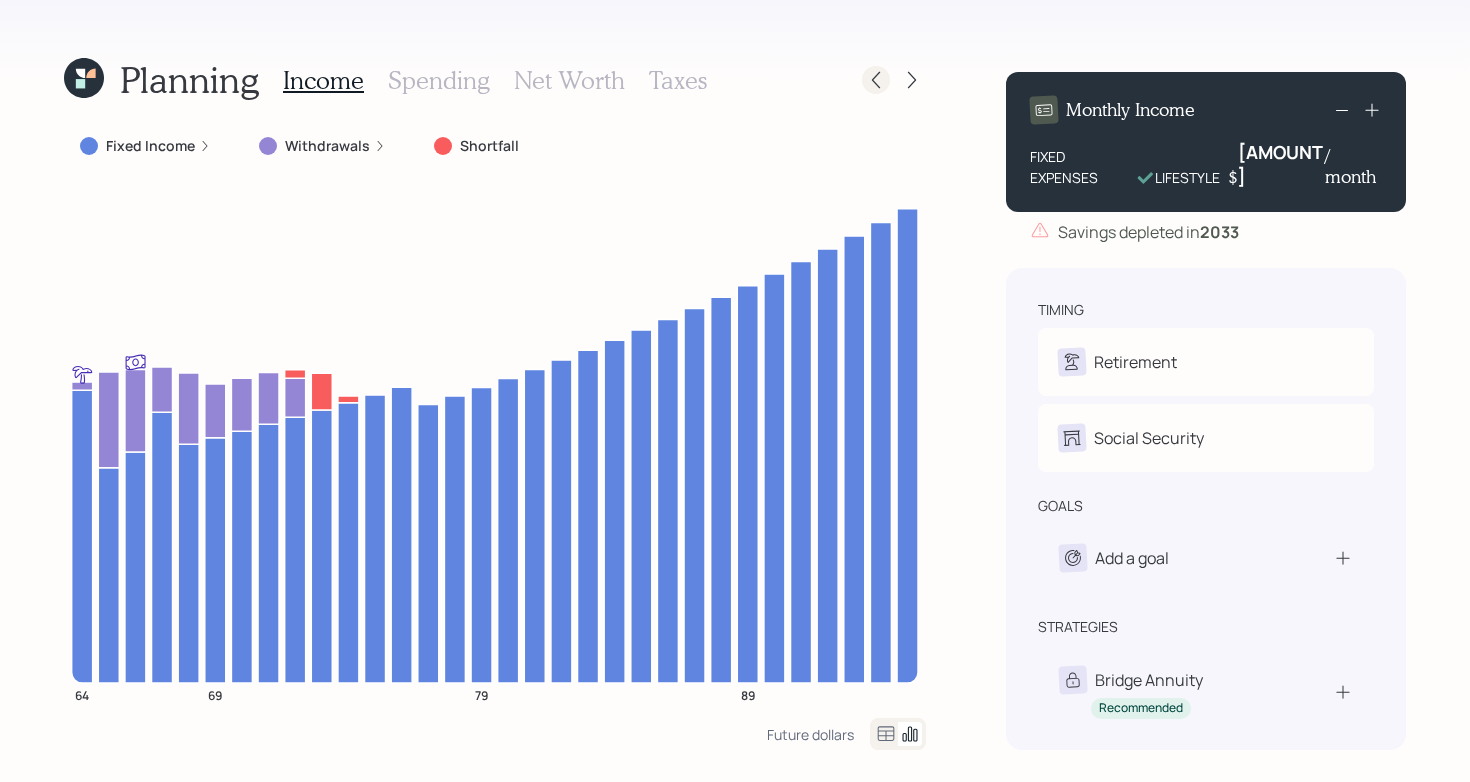 click at bounding box center (876, 80) 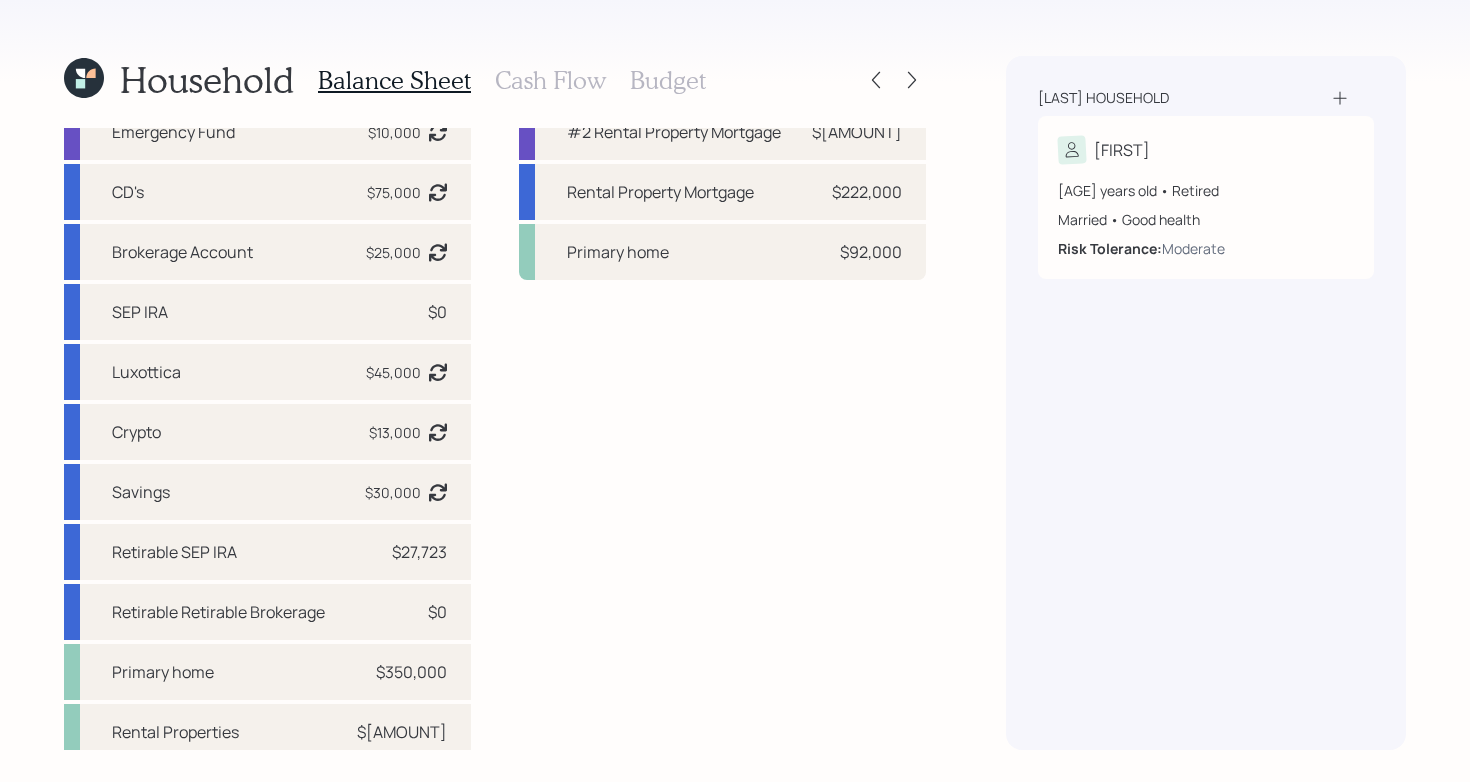 scroll, scrollTop: 66, scrollLeft: 0, axis: vertical 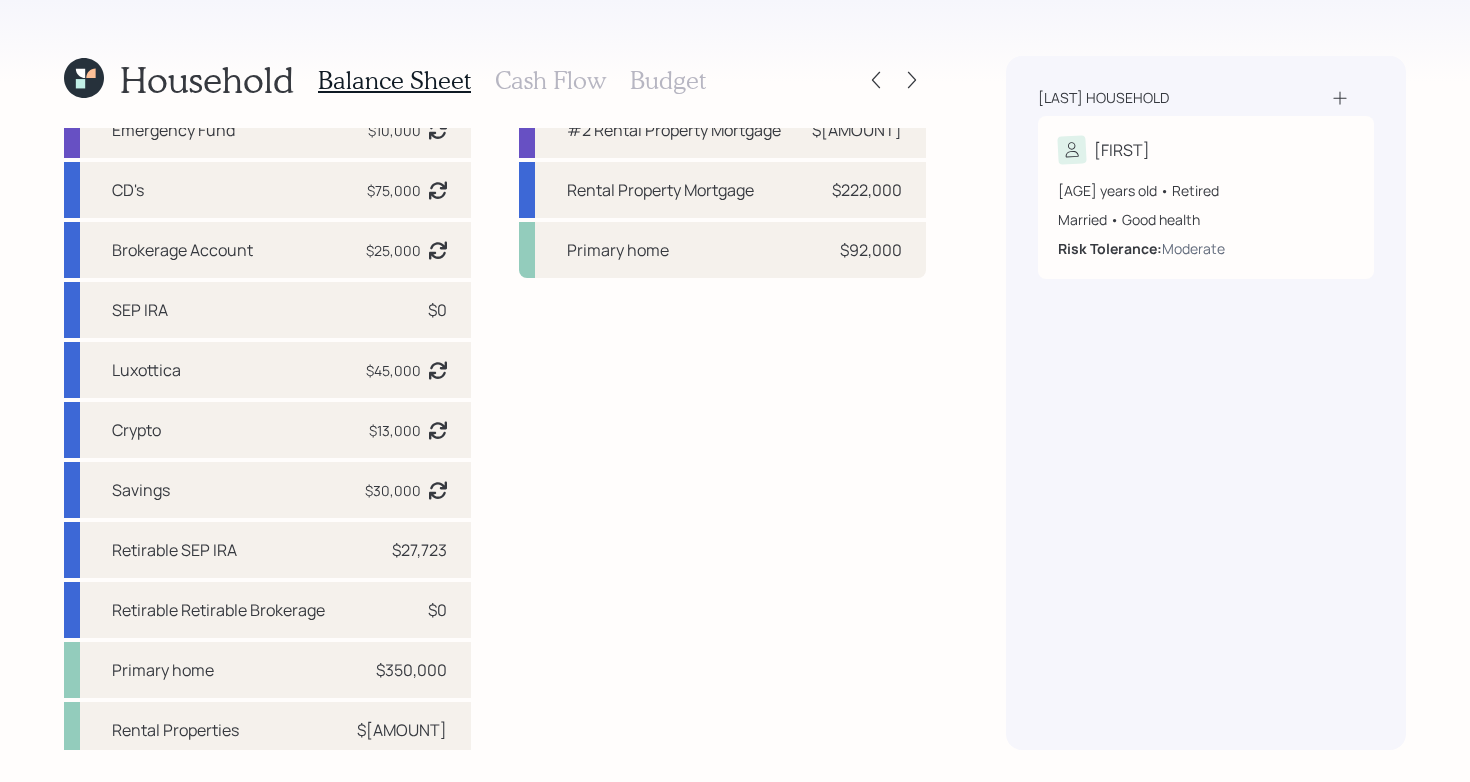 click on "Assets $[AMOUNT] Emergency Fund $[AMOUNT] Asset balance last updated on [DATE]. CD's $[AMOUNT] Asset balance last updated on [DATE]. Brokerage Account $[AMOUNT] Asset balance last updated on [DATE]. SEP IRA $[AMOUNT] Luxottica $[AMOUNT] Asset balance last updated on [DATE]. Crypto $[AMOUNT] Asset balance last updated on [DATE]. Savings $[AMOUNT] Asset balance last updated on [DATE]. Retirable SEP IRA $[AMOUNT] Retirable Retirable Brokerage $[AMOUNT] Primary home $[AMOUNT] Rental Properties $[AMOUNT] Liabilities $[AMOUNT]k #2 Rental Property Mortgage $[AMOUNT] Rental Property Mortgage $[AMOUNT] Primary home $[AMOUNT]" at bounding box center [495, 410] 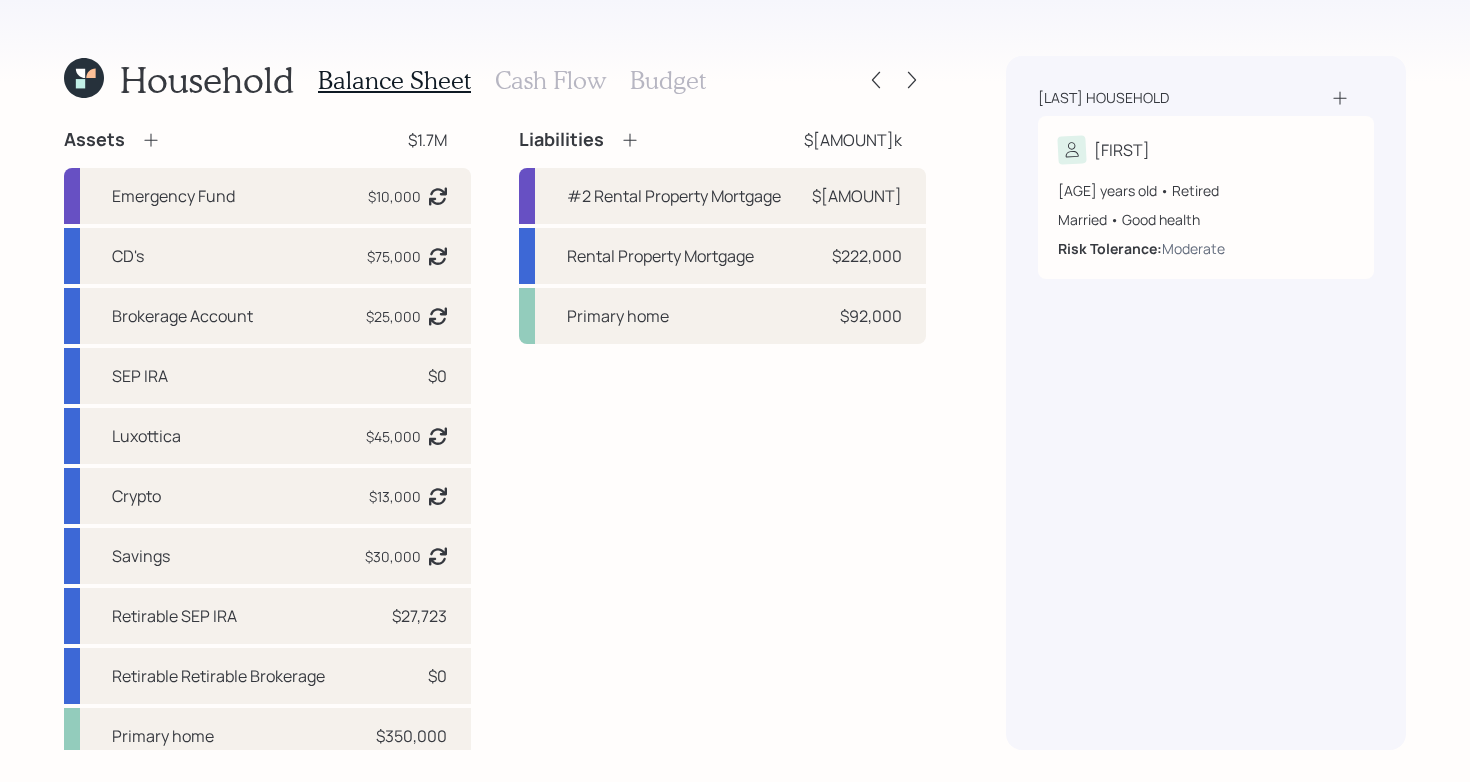 scroll, scrollTop: 74, scrollLeft: 0, axis: vertical 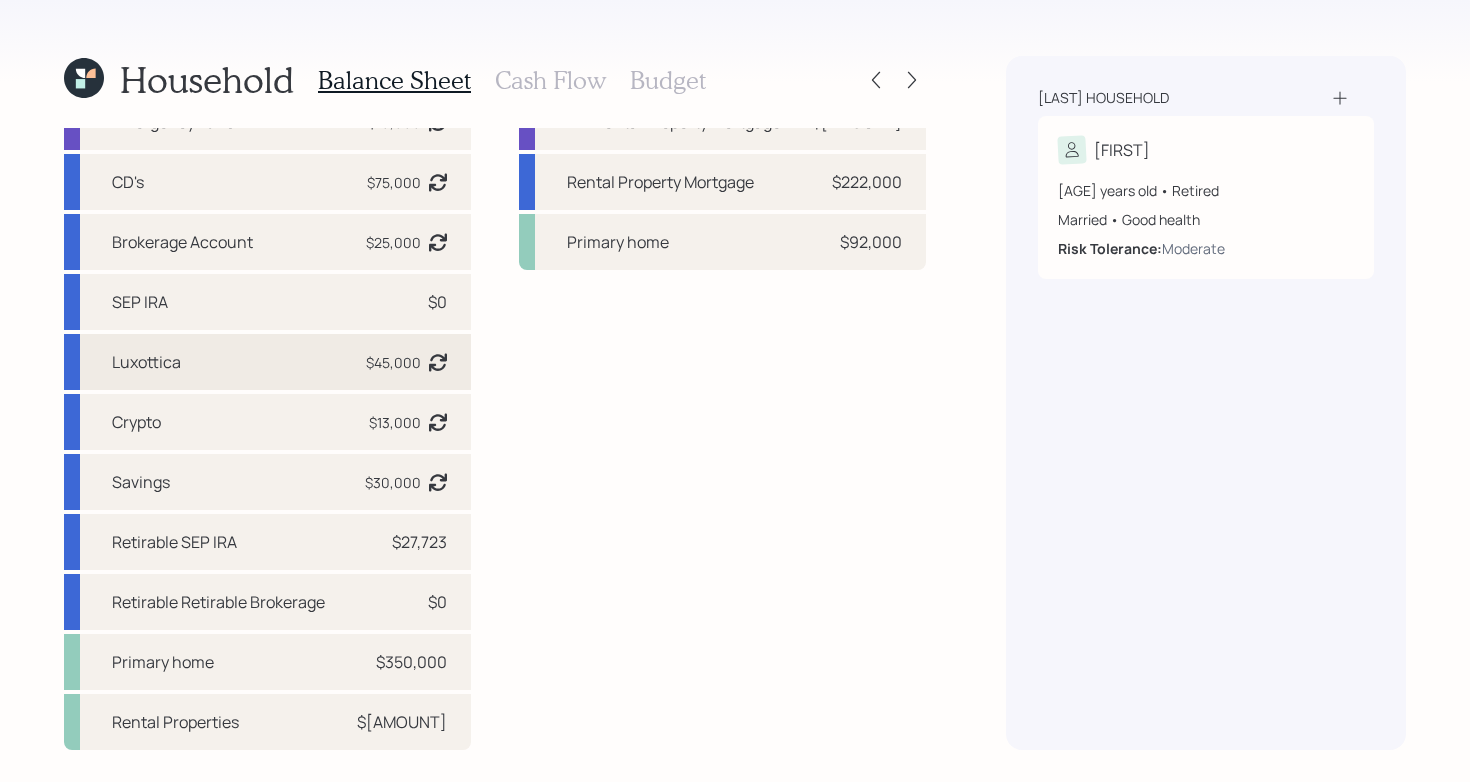 click on "Luxottica $[AMOUNT] Asset balance last updated on [DATE]." at bounding box center [267, 362] 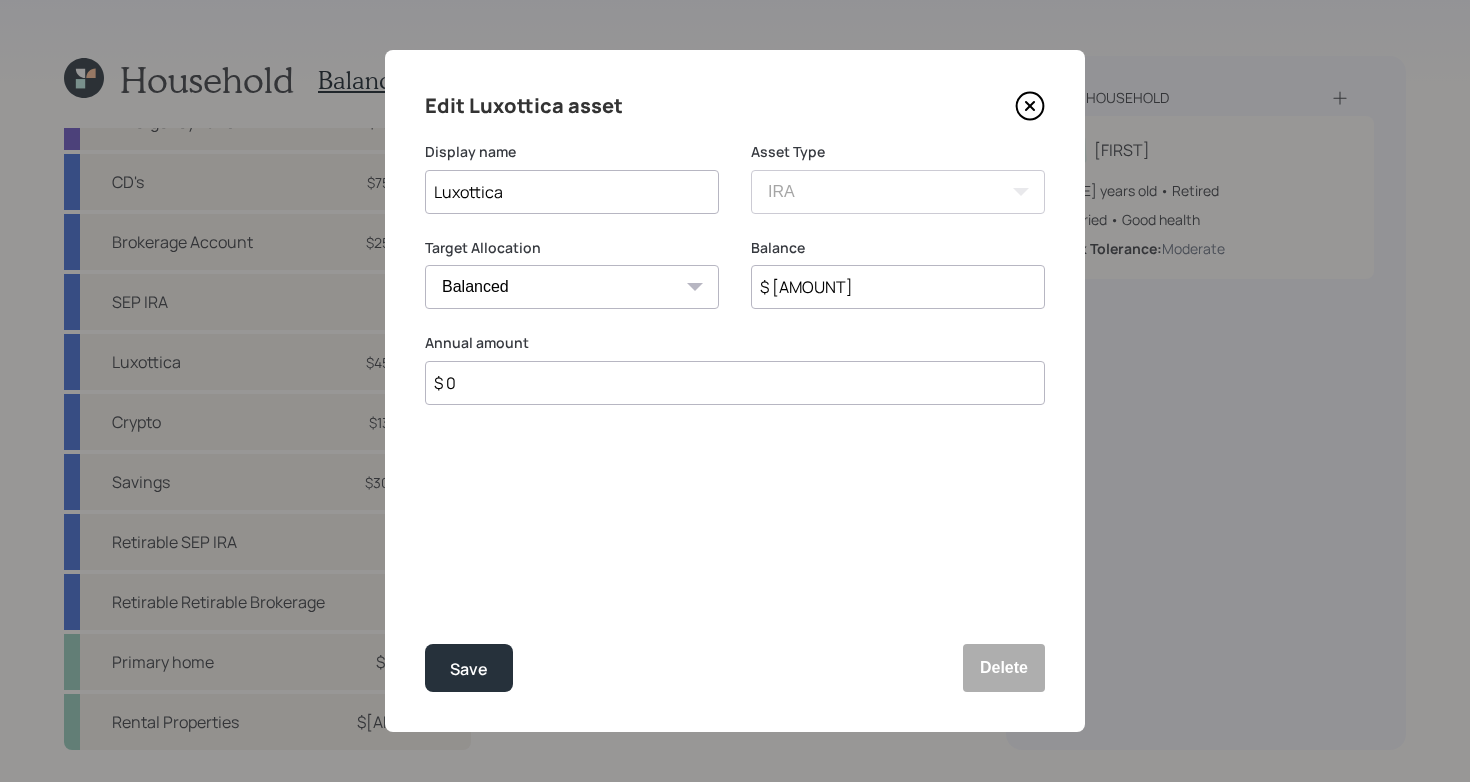 click on "$ [AMOUNT]" at bounding box center (898, 287) 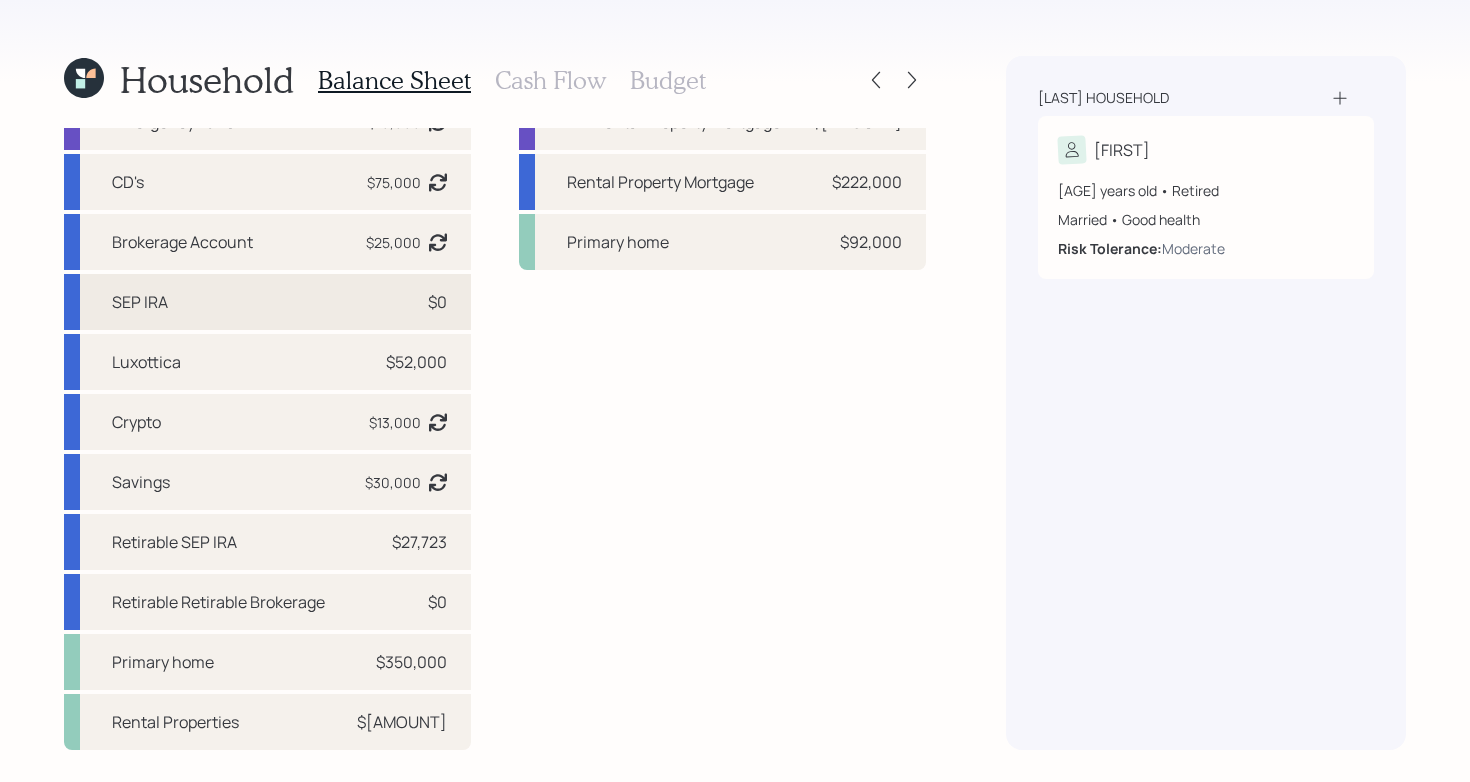 scroll, scrollTop: 0, scrollLeft: 0, axis: both 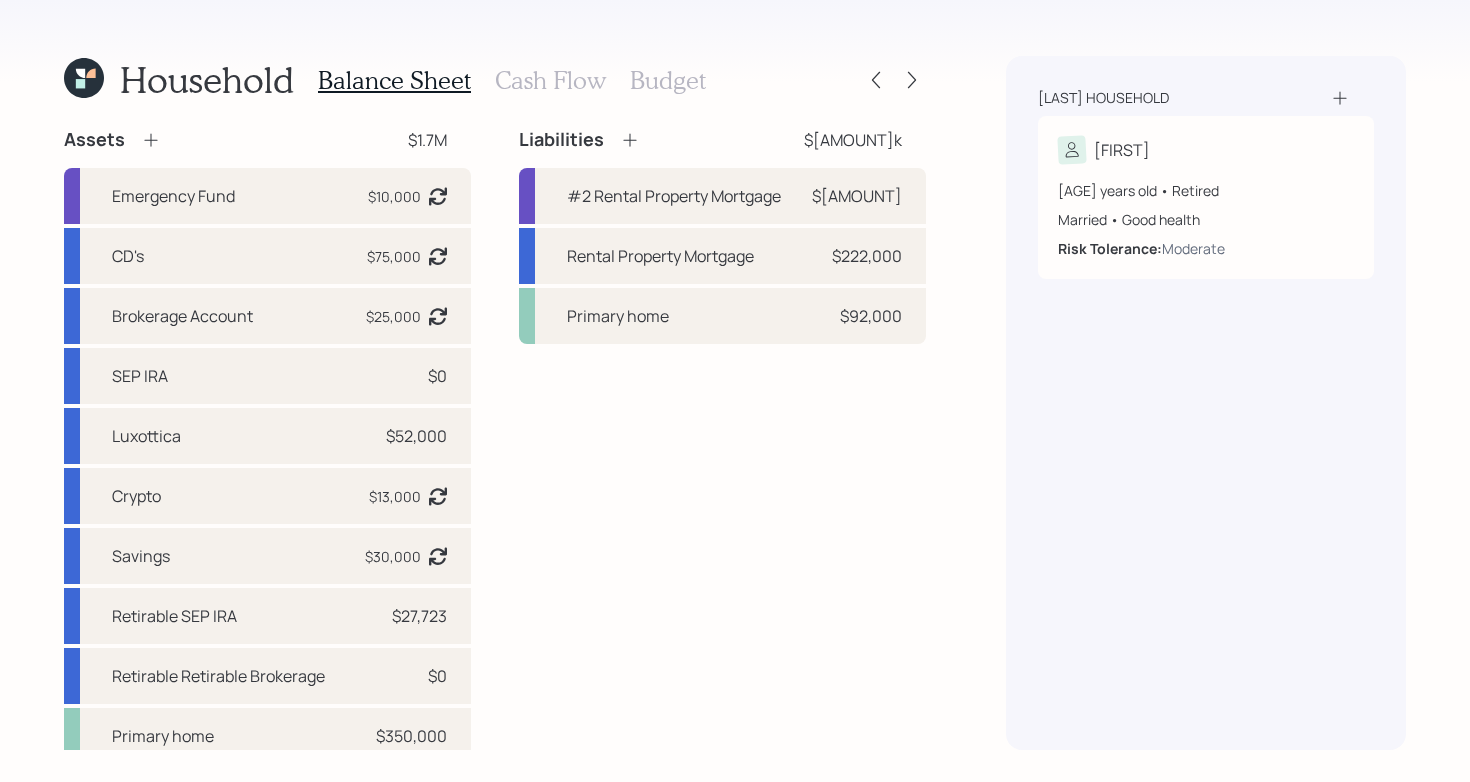 click on "Assets $[AMOUNT] Emergency Fund $[AMOUNT] Asset balance last updated on [DATE]. CD's $[AMOUNT] Asset balance last updated on [DATE]. Brokerage Account $[AMOUNT] Asset balance last updated on [DATE]. SEP IRA $[AMOUNT] Luxottica $[AMOUNT] Crypto $[AMOUNT] Asset balance last updated on [DATE]. Savings $[AMOUNT] Asset balance last updated on [DATE]. Retirable SEP IRA $[AMOUNT] Retirable Retirable Brokerage $[AMOUNT] Primary home $[AMOUNT] Rental Properties $[AMOUNT] Liabilities $[AMOUNT]k #2 Rental Property Mortgage $[AMOUNT] Rental Property Mortgage $[AMOUNT] Primary home $[AMOUNT]" at bounding box center (495, 476) 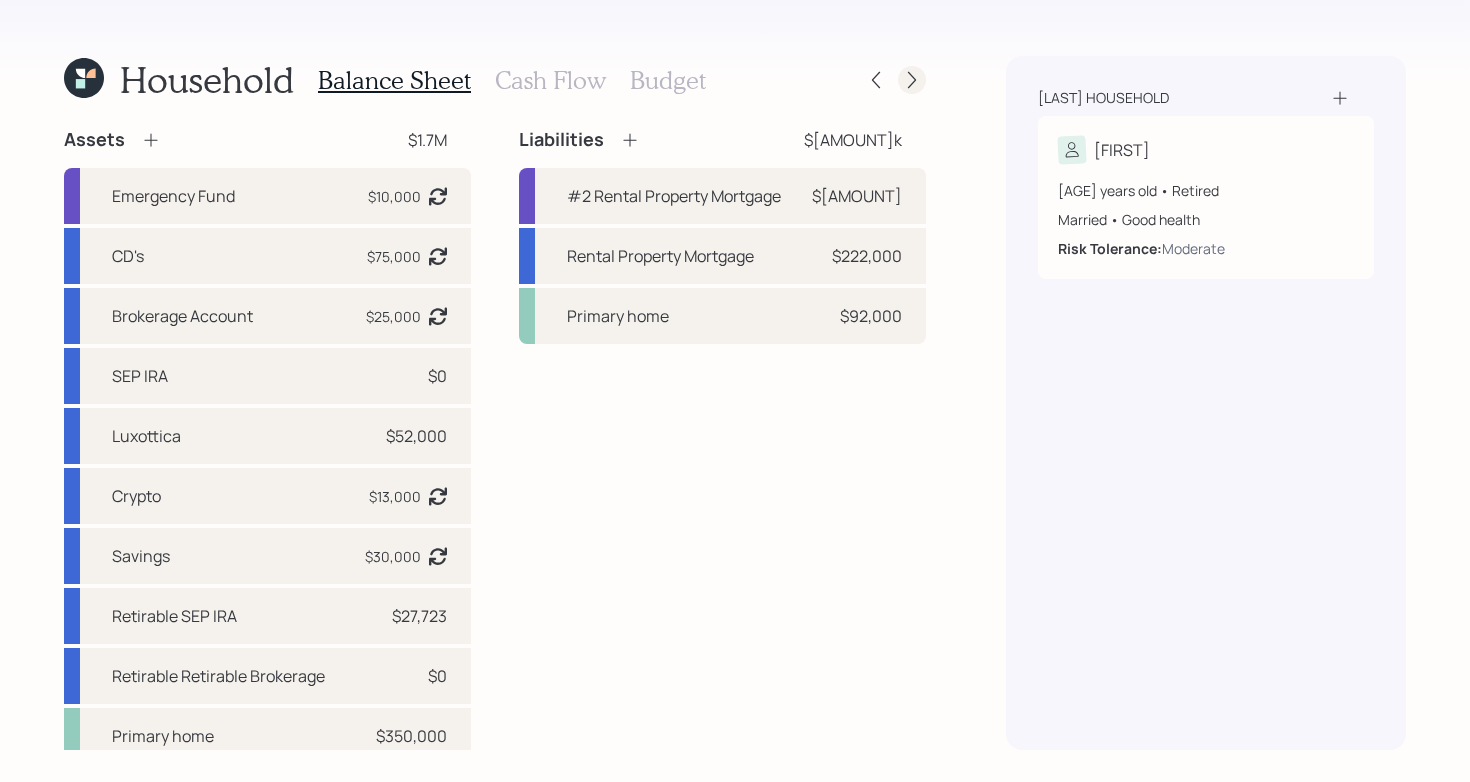 click 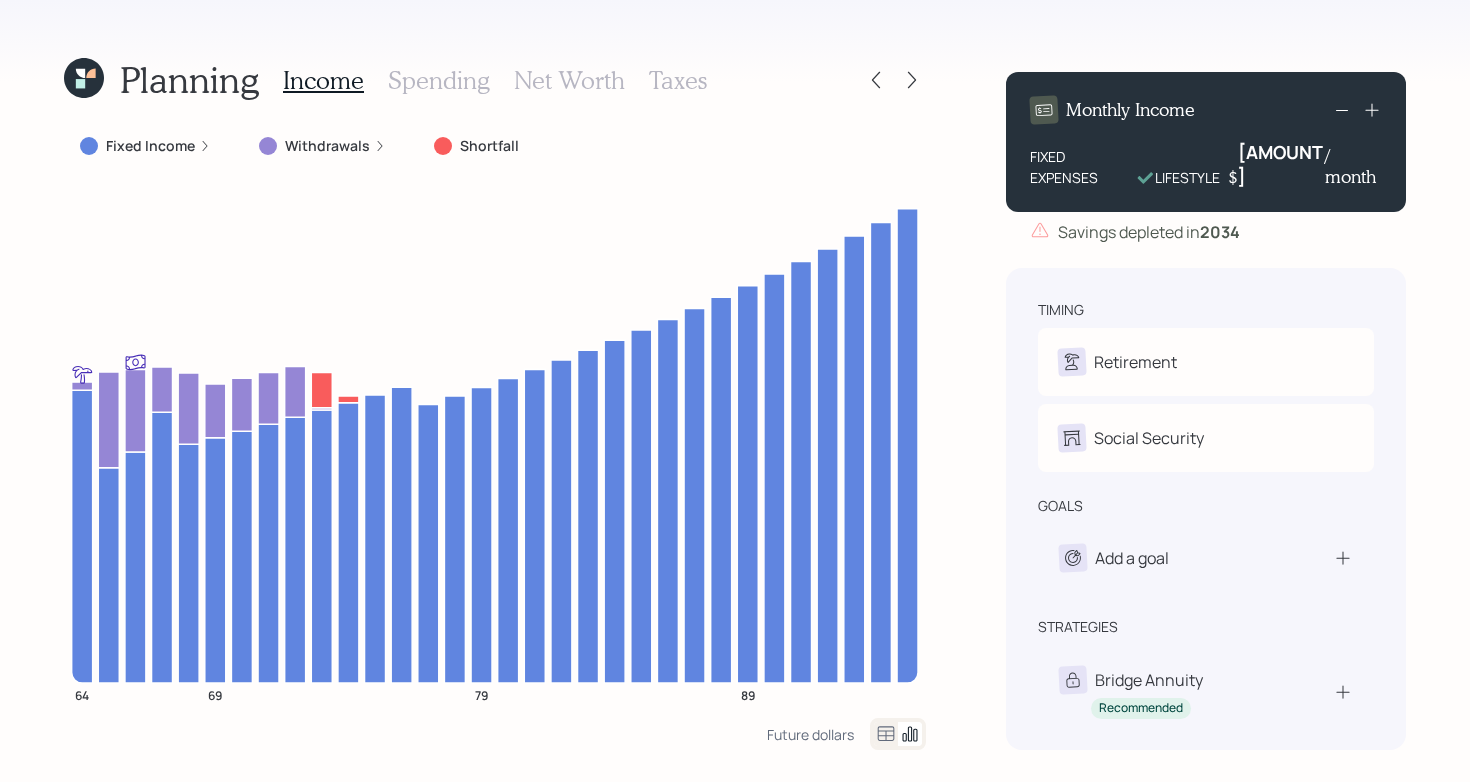 click on "Fixed Income" at bounding box center (150, 146) 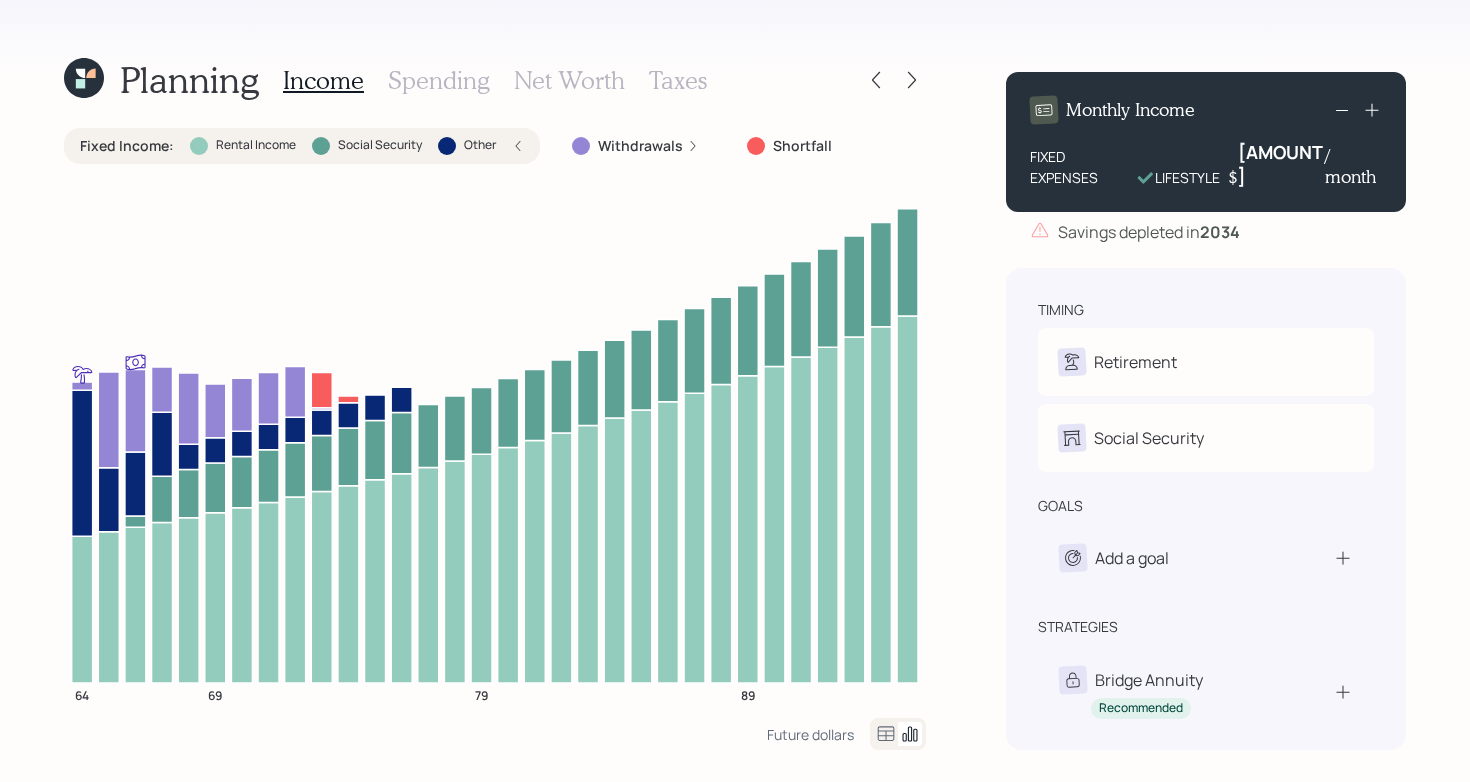 click on "Fixed Income :" at bounding box center [127, 146] 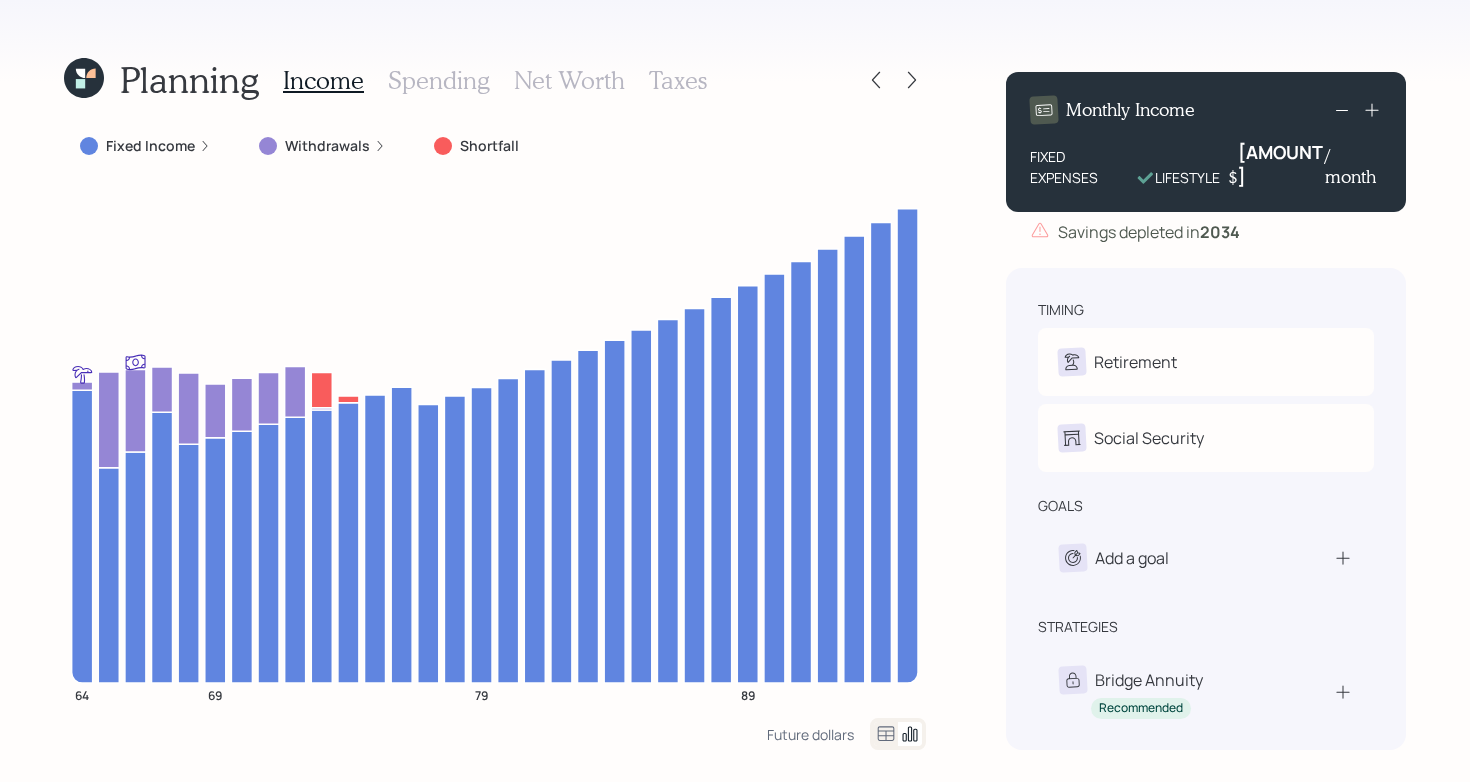 click on "Fixed Income" at bounding box center (150, 146) 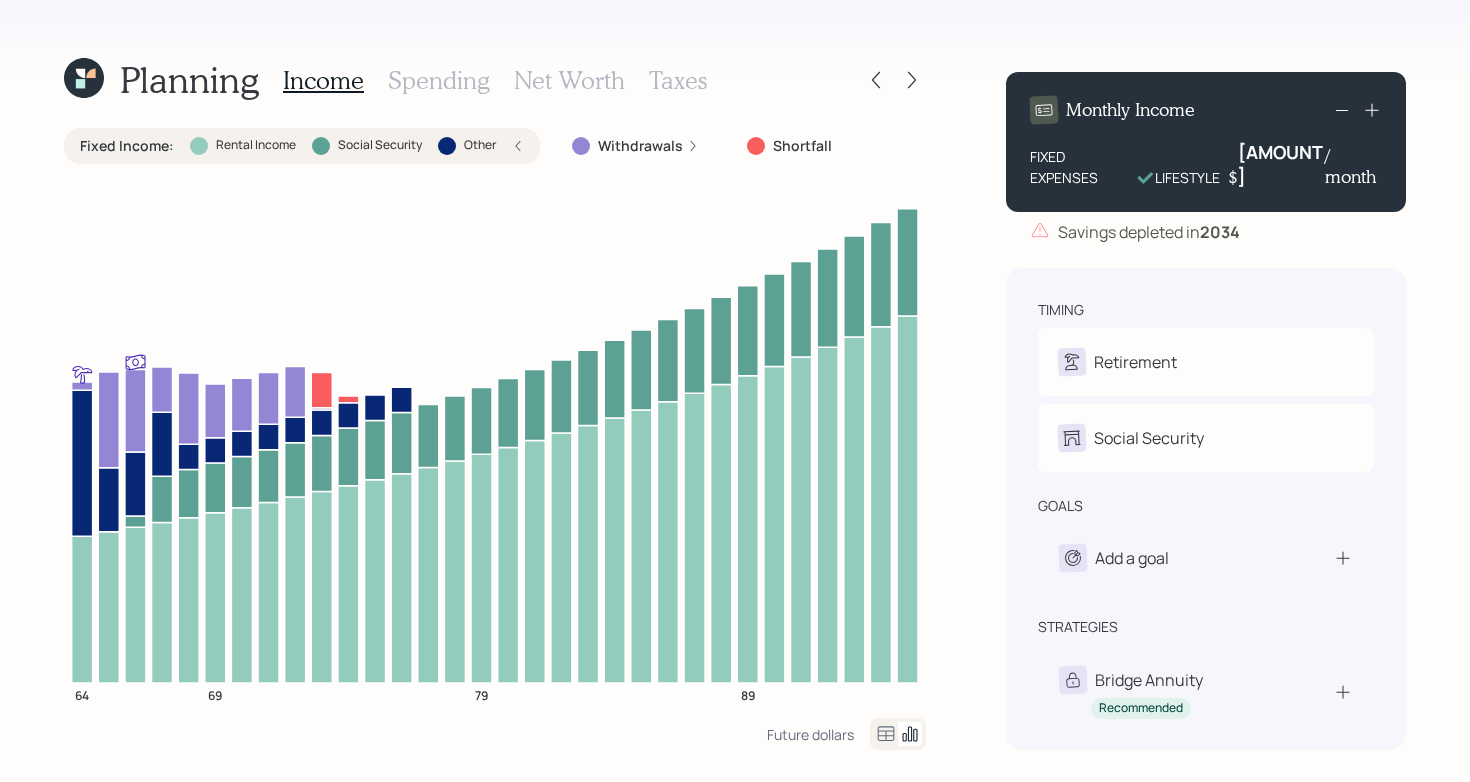 click on "Fixed Income :" at bounding box center (127, 146) 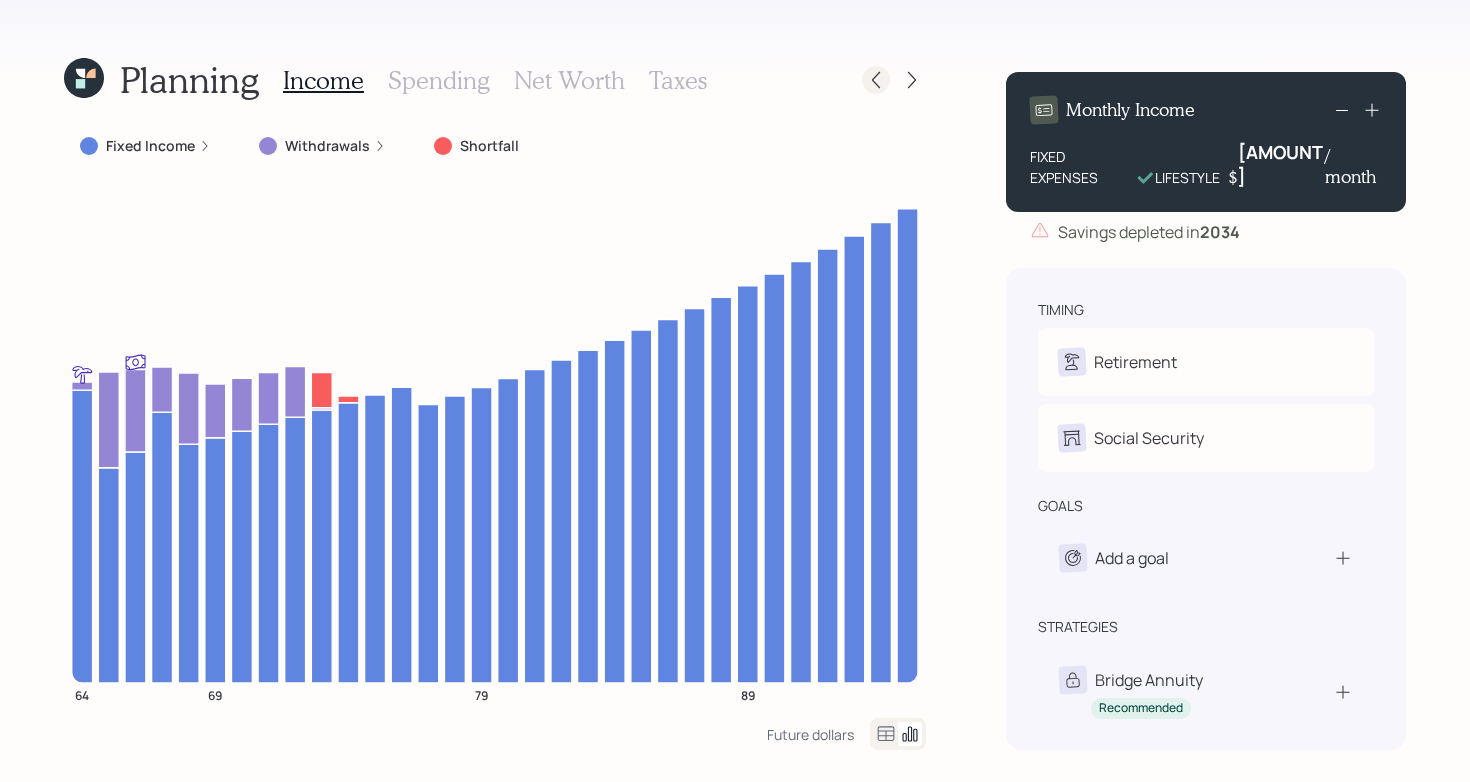 click 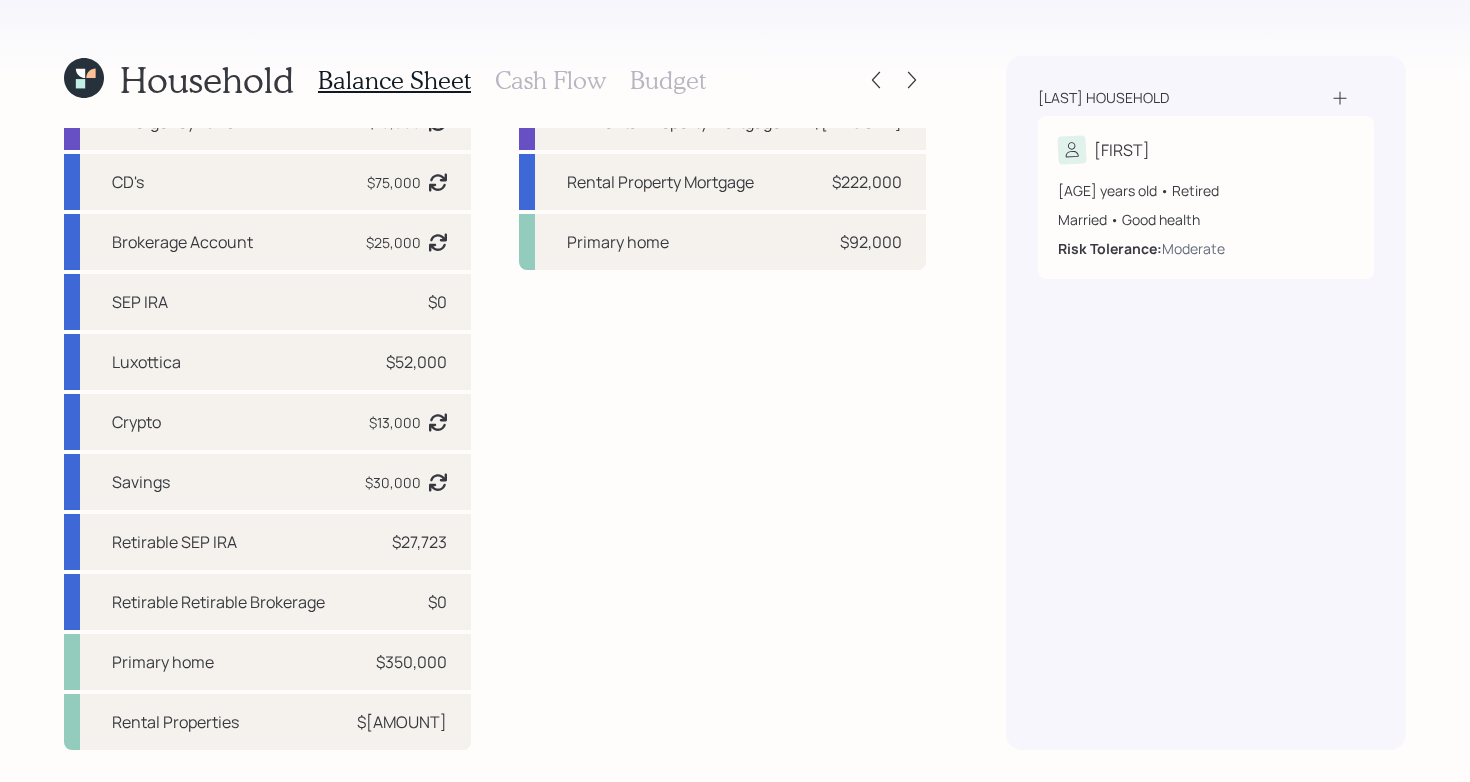 scroll, scrollTop: 0, scrollLeft: 0, axis: both 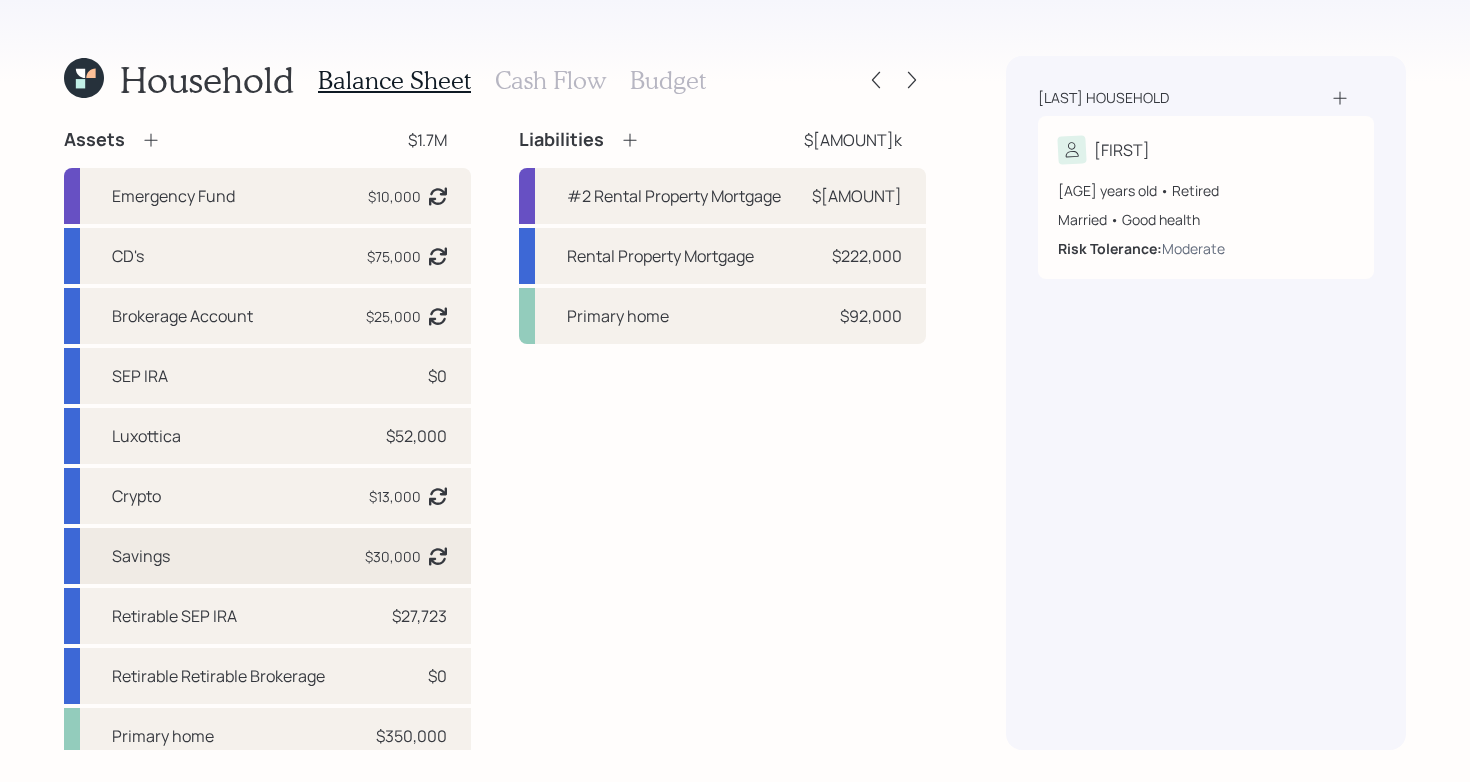 click on "Savings $[AMOUNT] Asset balance last updated on [DATE]." at bounding box center [267, 556] 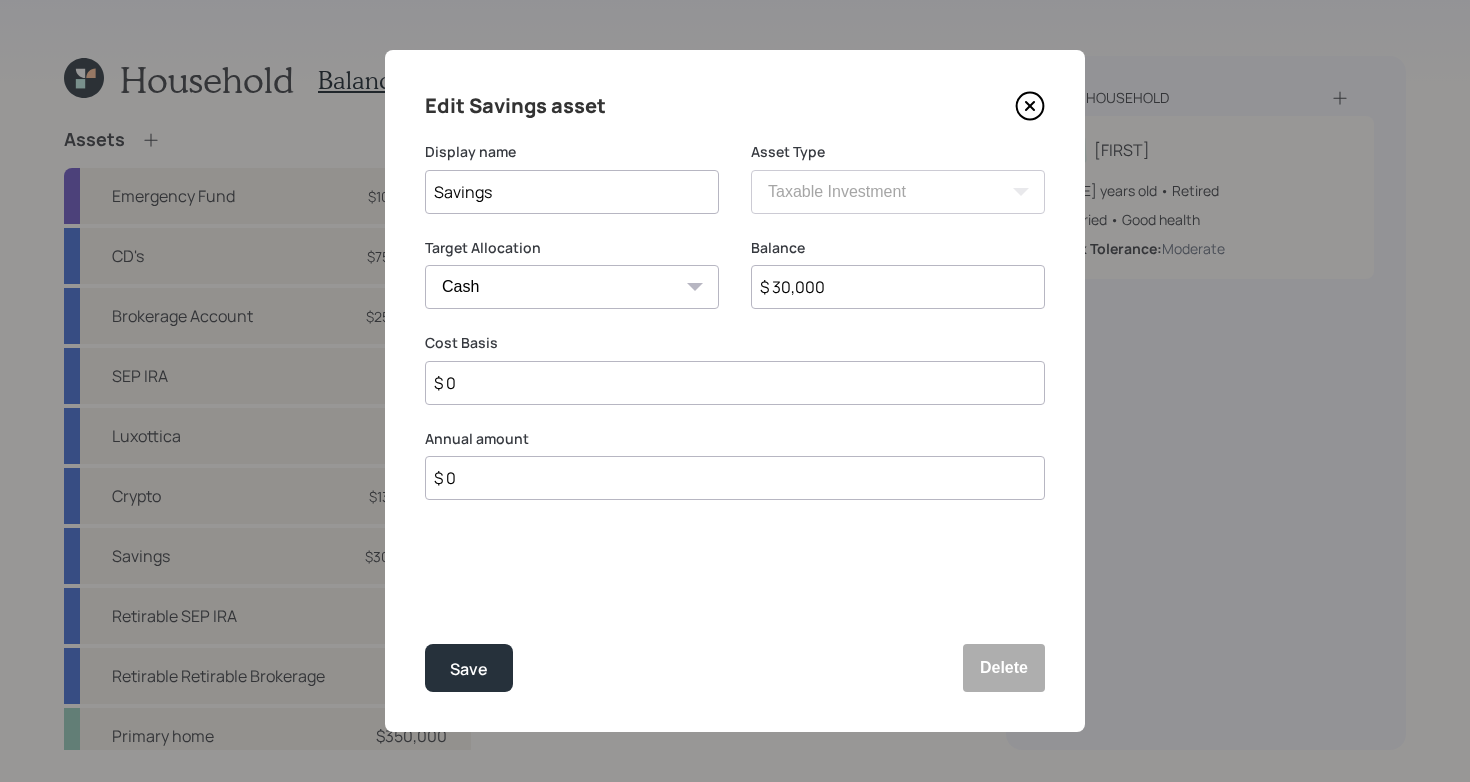 click 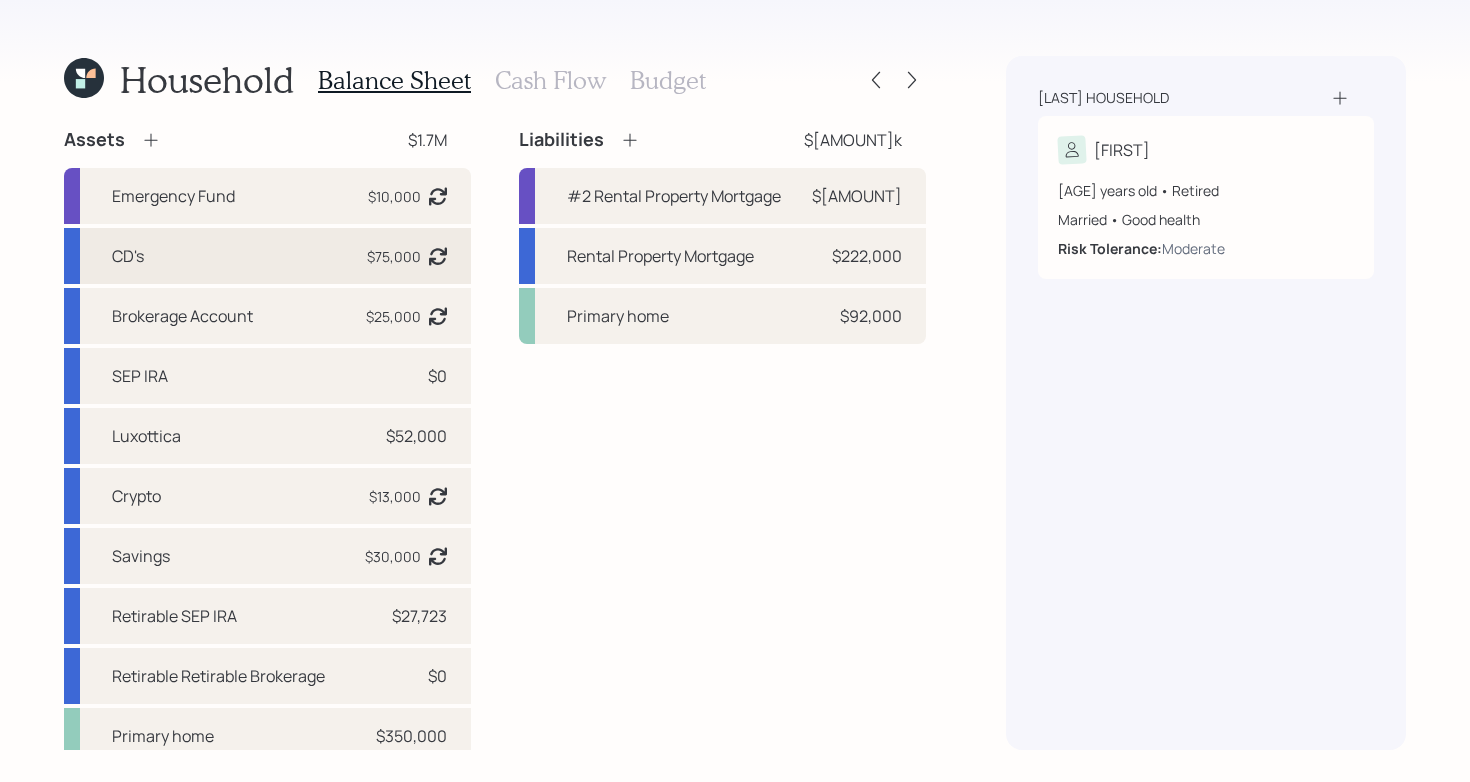 click on "CD's $[AMOUNT] Asset balance last updated on [DATE]." at bounding box center (267, 256) 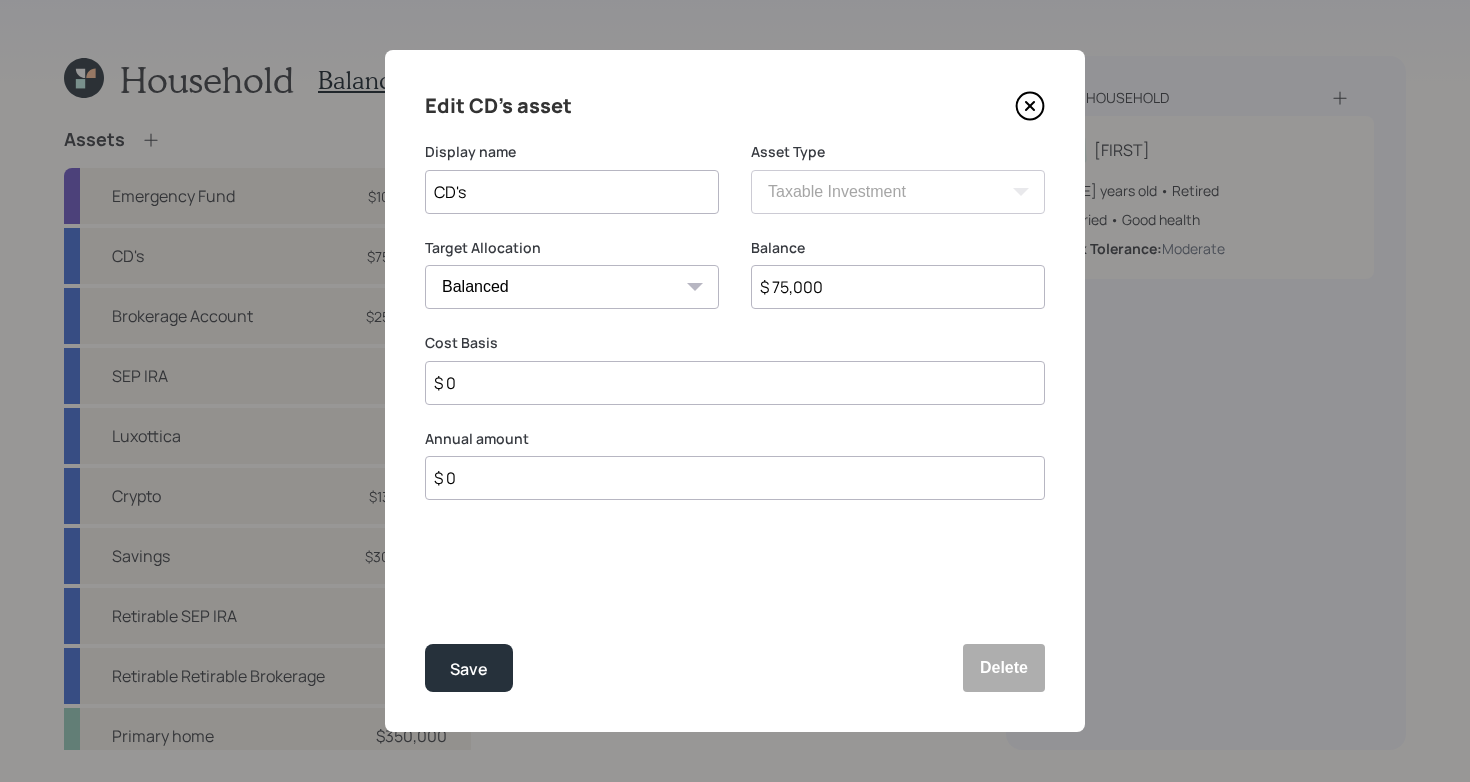 click on "$ 75,000" at bounding box center [898, 287] 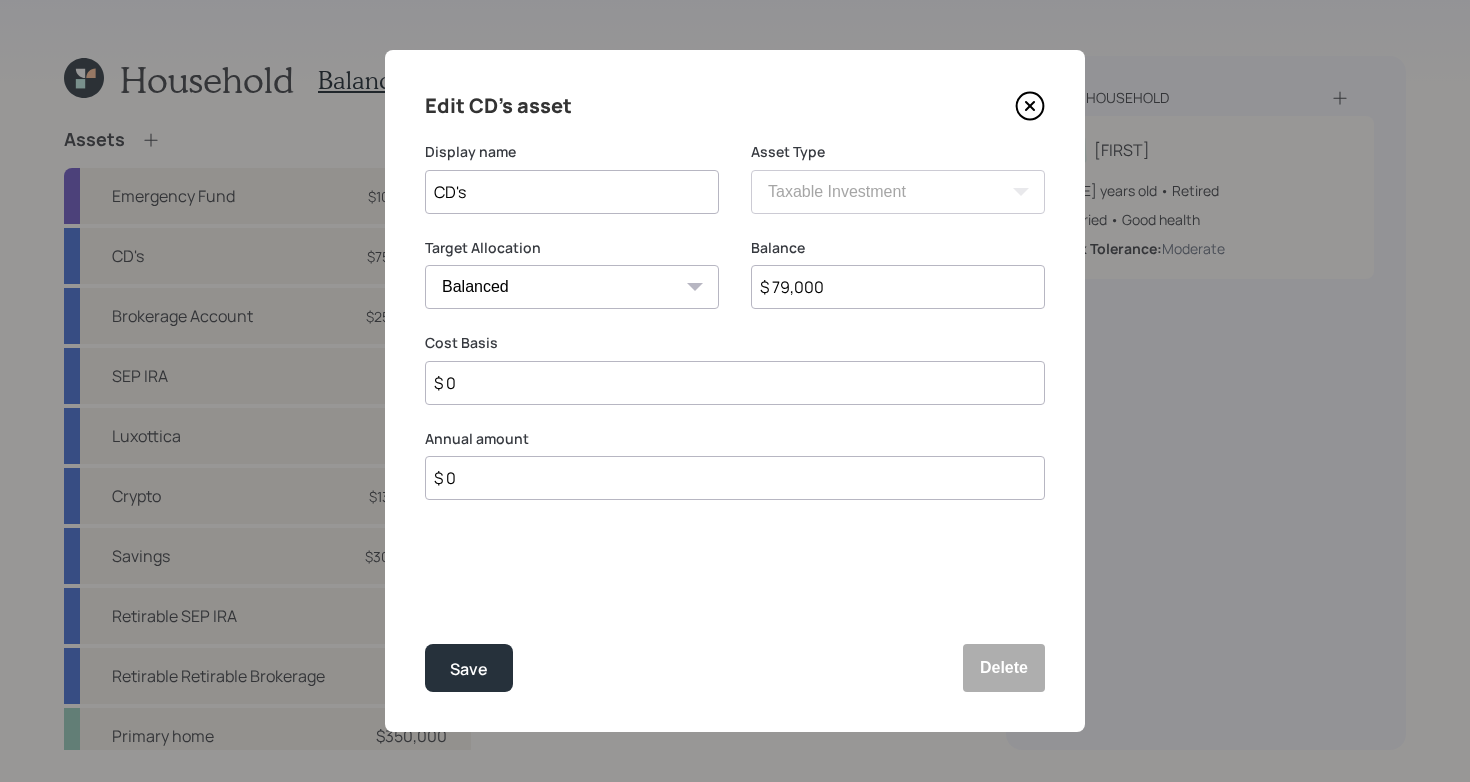 type on "$ 79,000" 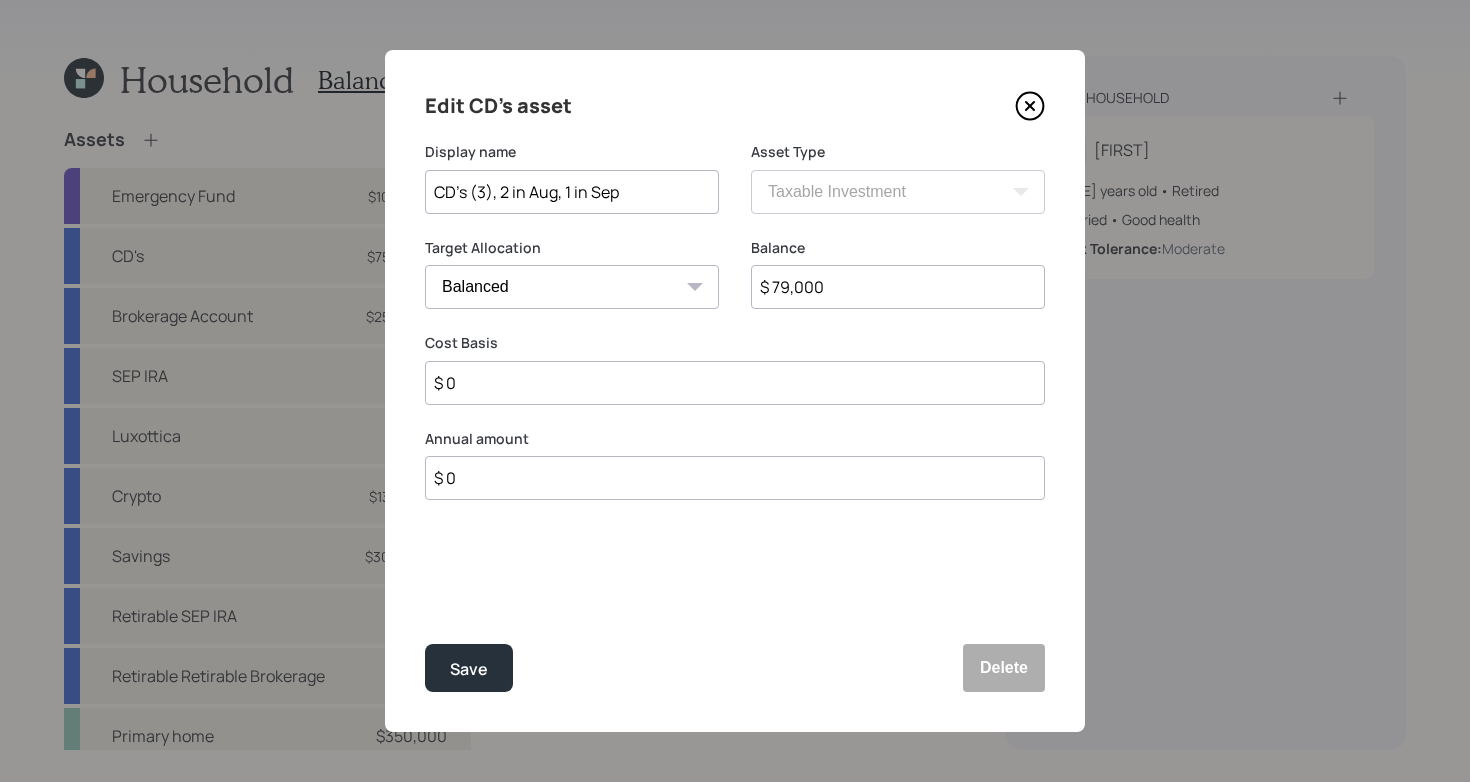 type on "CD's (3), 2 in Aug, 1 in Sep" 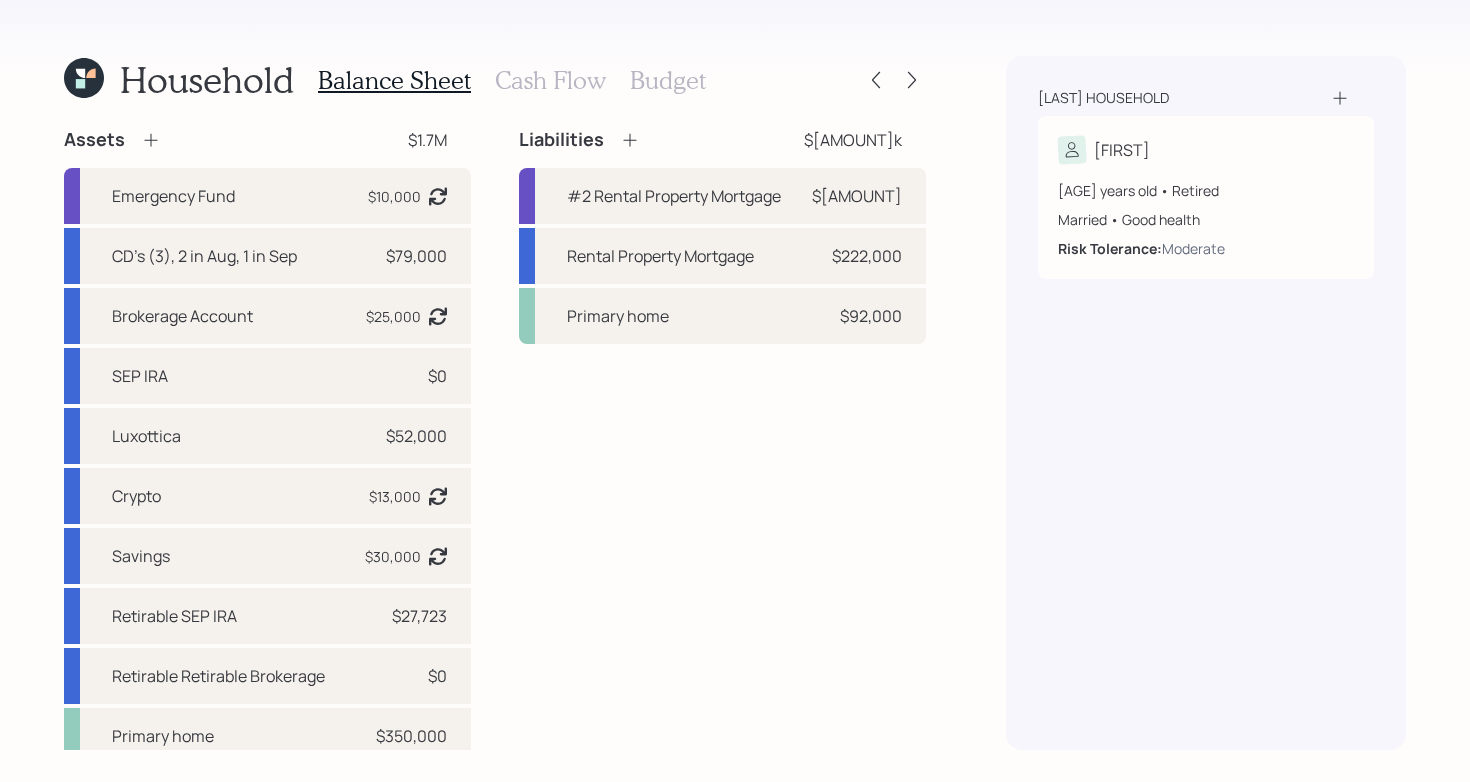 click on "Household Balance Sheet Cash Flow Budget Assets $[AMOUNT] Emergency Fund $[AMOUNT] Asset balance last updated on [DATE]. CD's (3), 2 in Aug, 1 in Sep $[AMOUNT] Brokerage Account $[AMOUNT] Asset balance last updated on [DATE]. SEP IRA $[AMOUNT] Luxottica $[AMOUNT] Crypto $[AMOUNT] Asset balance last updated on [DATE]. Savings $[AMOUNT] Asset balance last updated on [DATE]. Retirable SEP IRA $[AMOUNT] Retirable Retirable Brokerage $[AMOUNT] Primary home $[AMOUNT] Rental Properties $[AMOUNT] Liabilities $[AMOUNT]k #2 Rental Property Mortgage $[AMOUNT] Rental Property Mortgage $[AMOUNT] Primary home $[AMOUNT] Jones household [FIRST] [AGE] years old • Retired Married • Good health Risk Tolerance: Moderate" at bounding box center [735, 391] 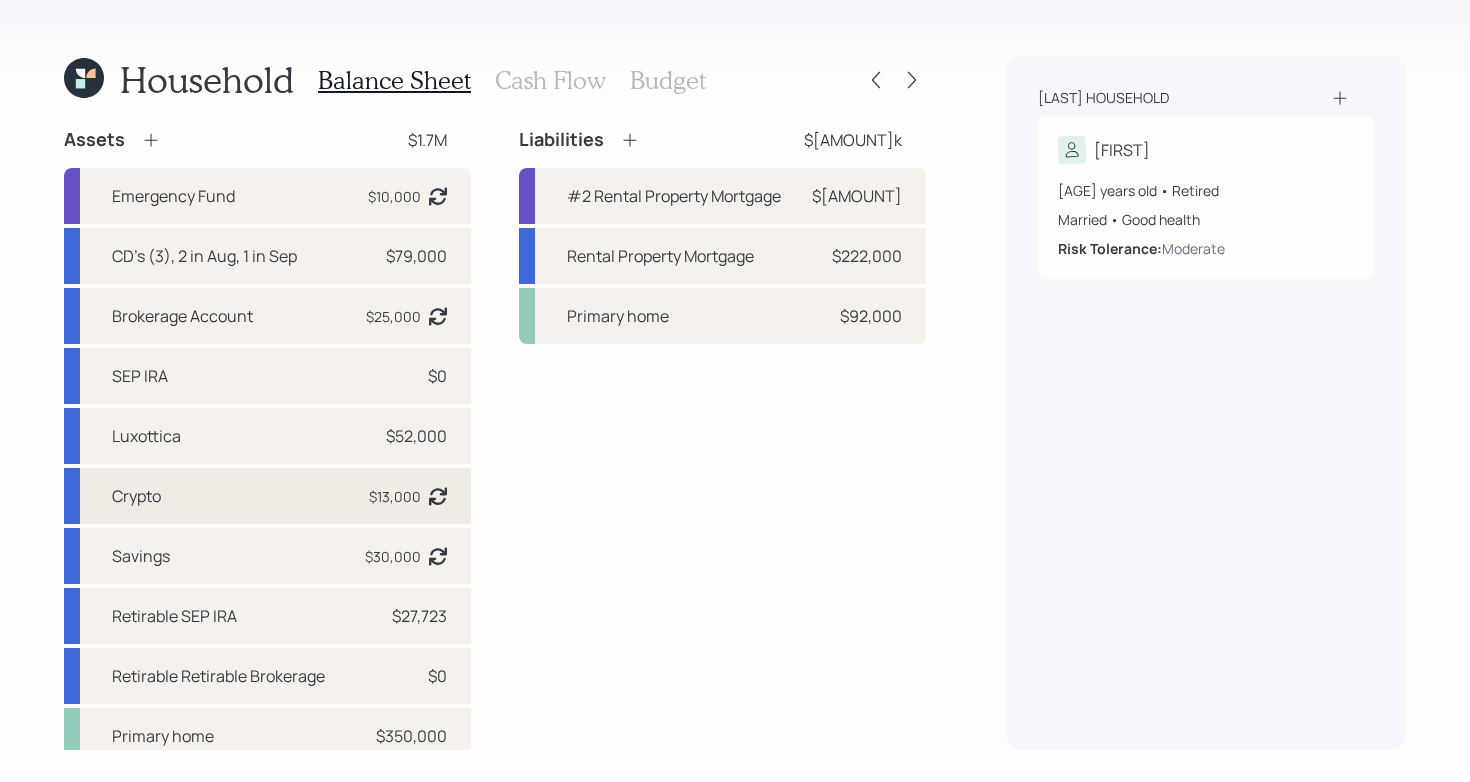 click on "Crypto $[AMOUNT] Asset balance last updated on [DATE]." at bounding box center (267, 496) 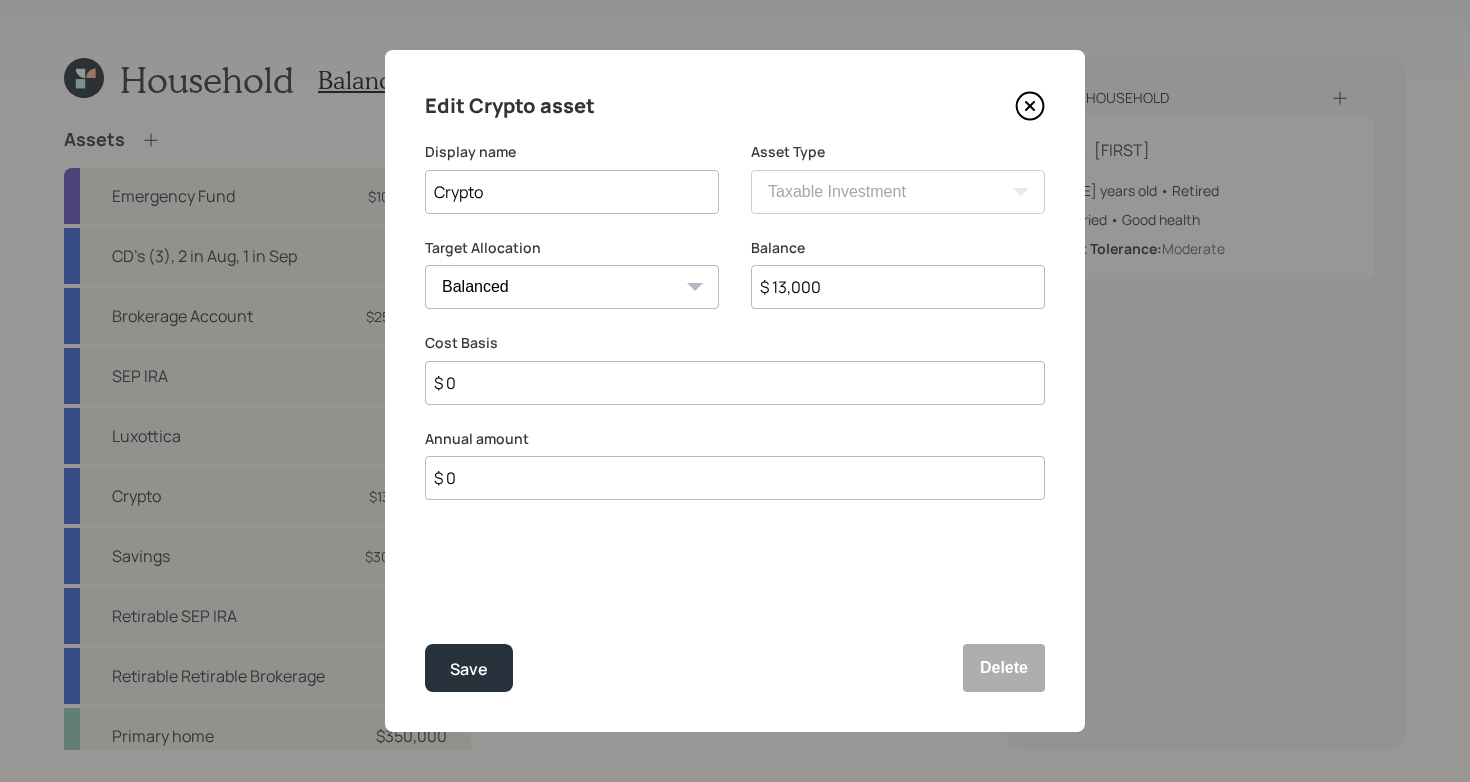 drag, startPoint x: 547, startPoint y: 198, endPoint x: 99, endPoint y: 200, distance: 448.00446 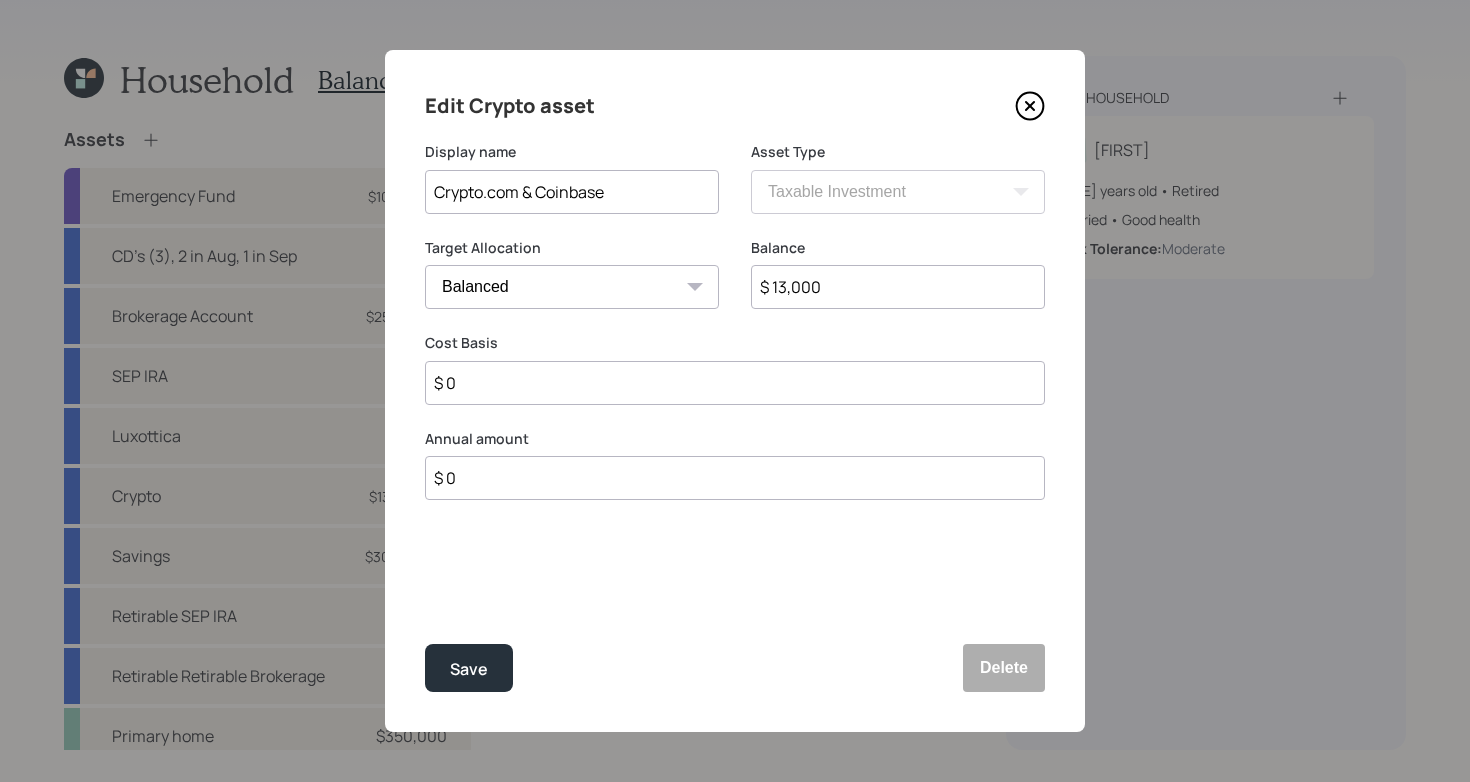 type on "Crypto.com & Coinbase" 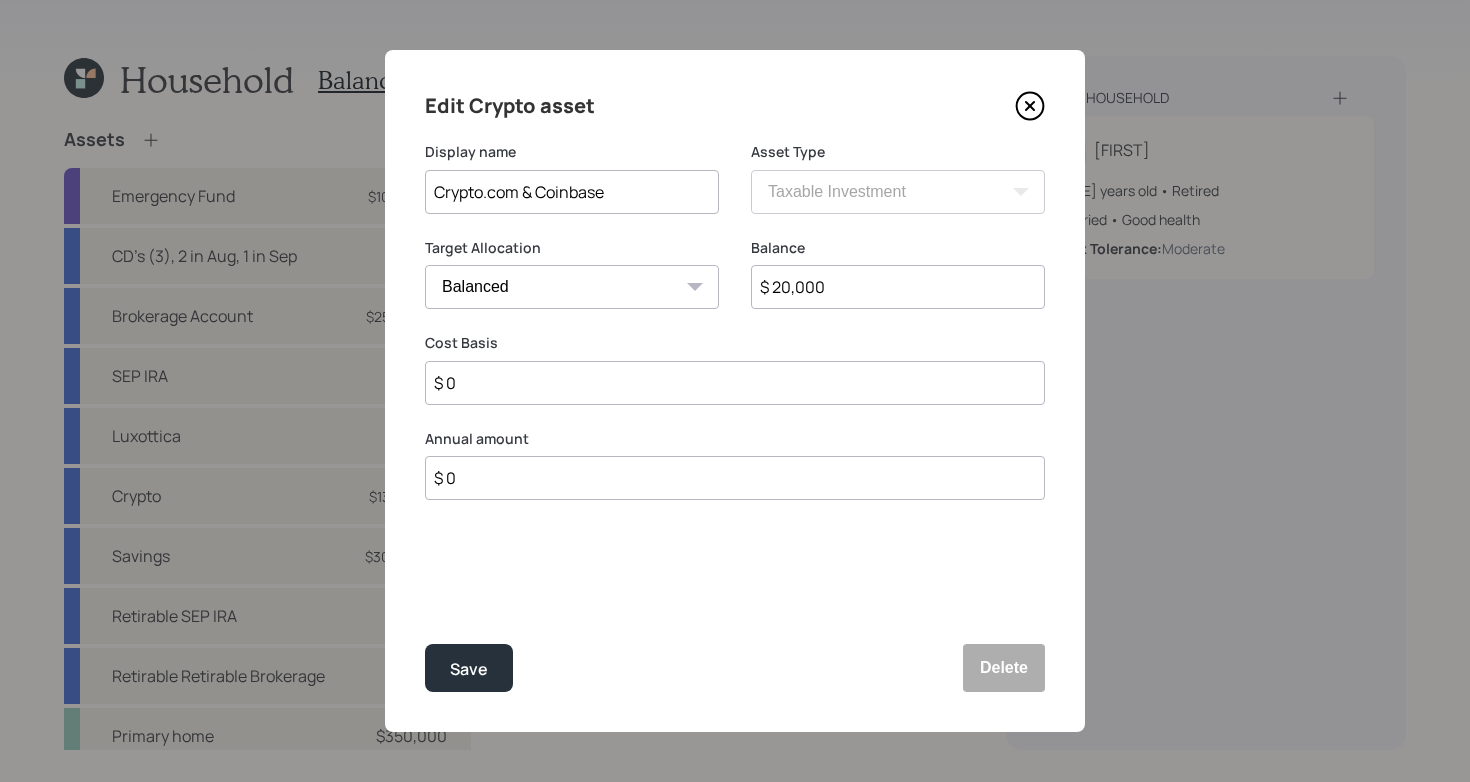 type on "$ 20,000" 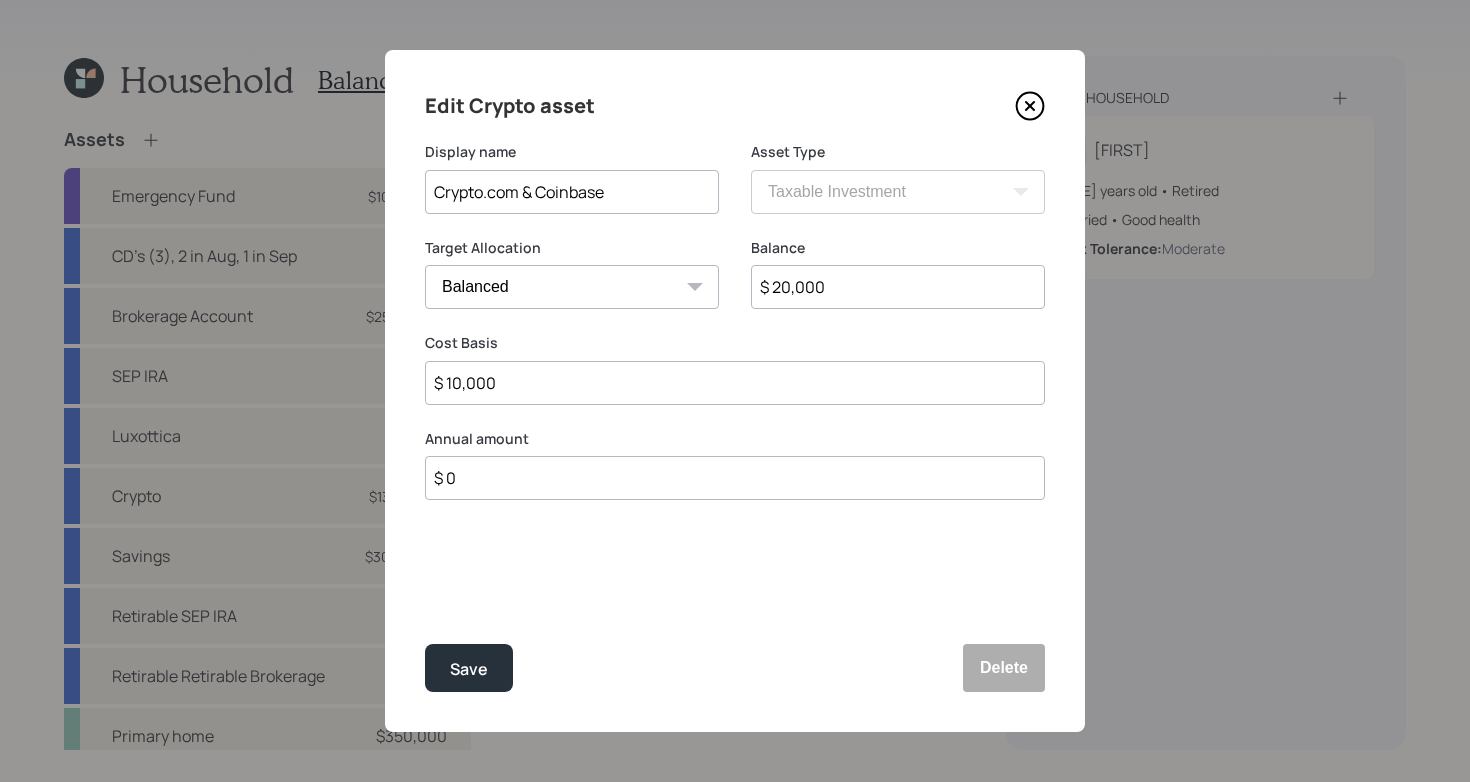 type on "$ 10,000" 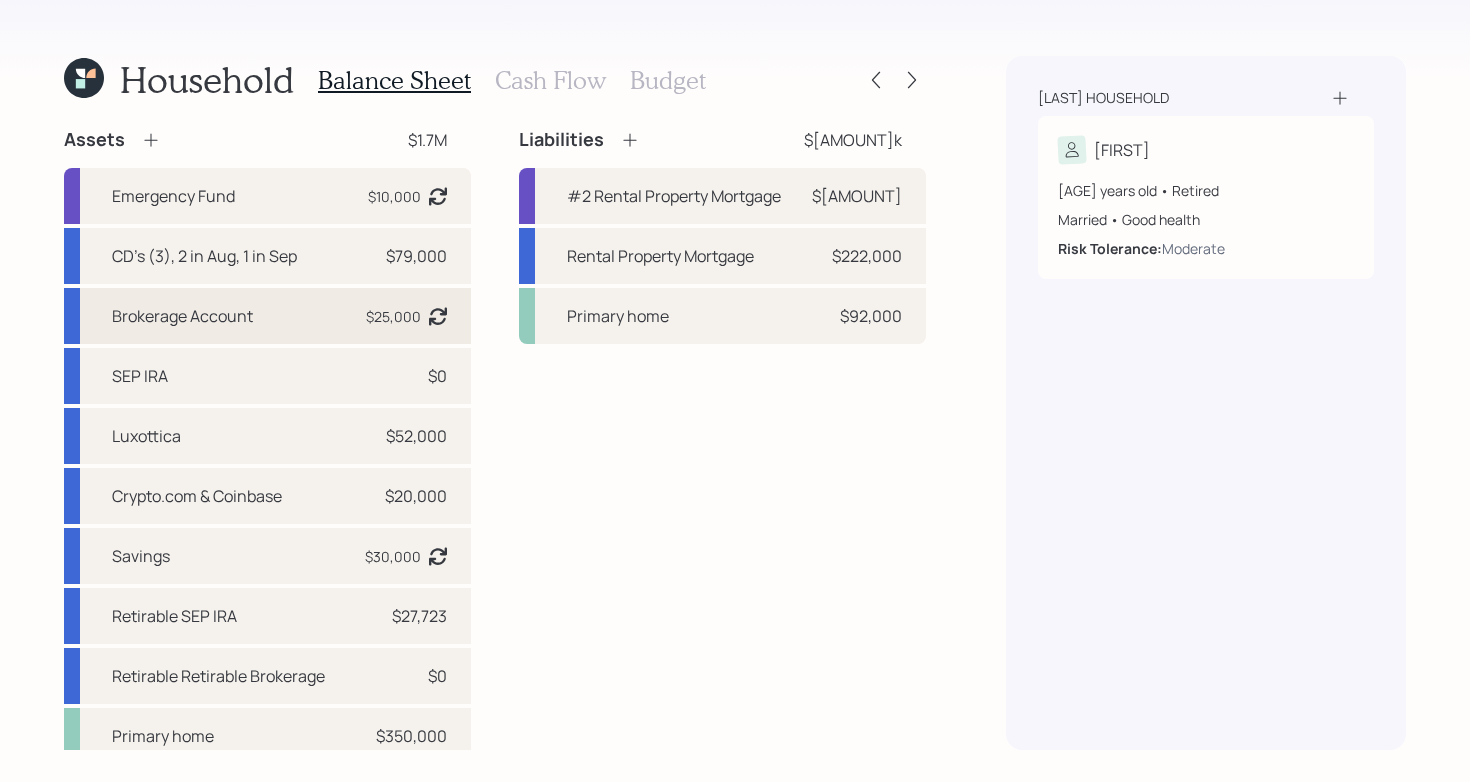 click on "Brokerage Account $[AMOUNT] Asset balance last updated on [DATE]." at bounding box center [267, 316] 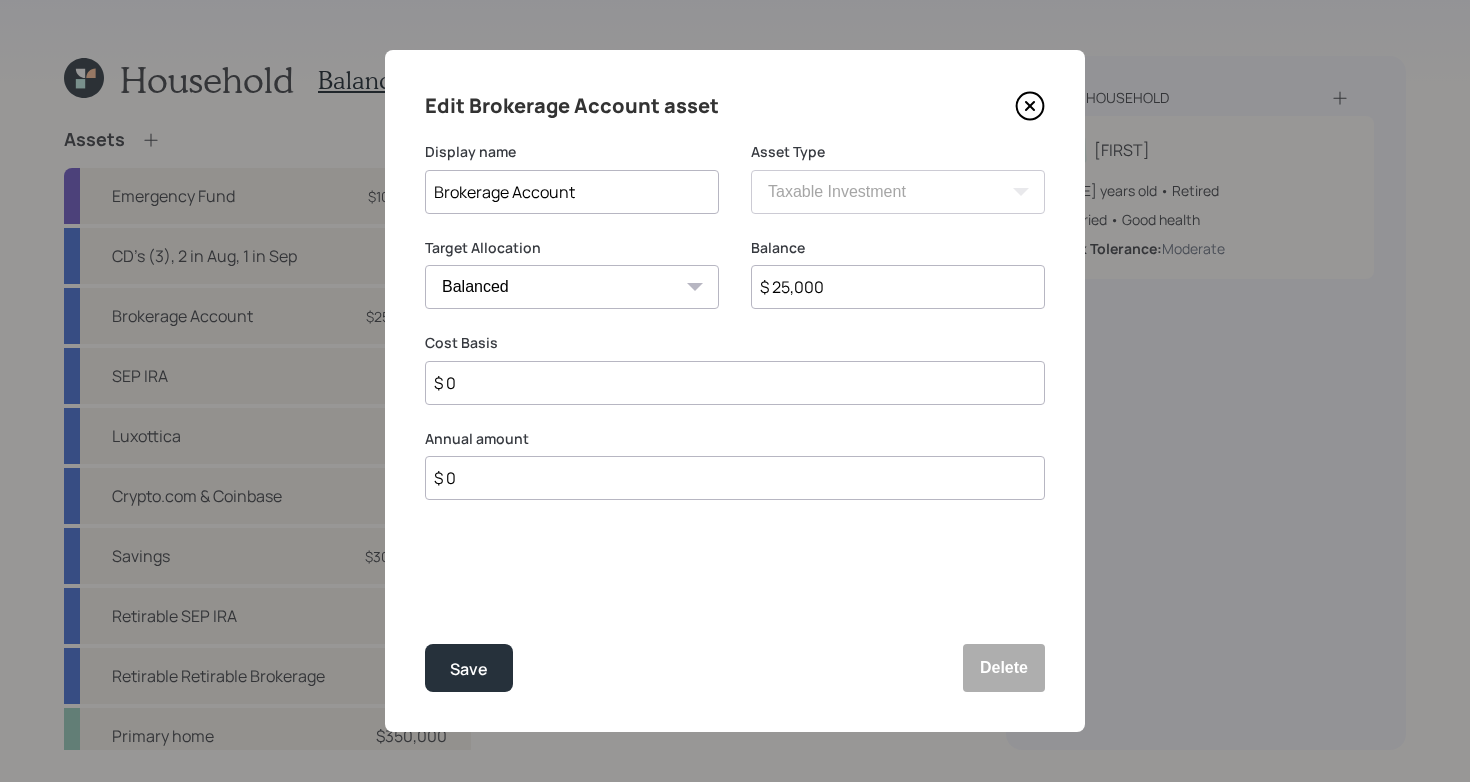 click on "$ 25,000" at bounding box center [898, 287] 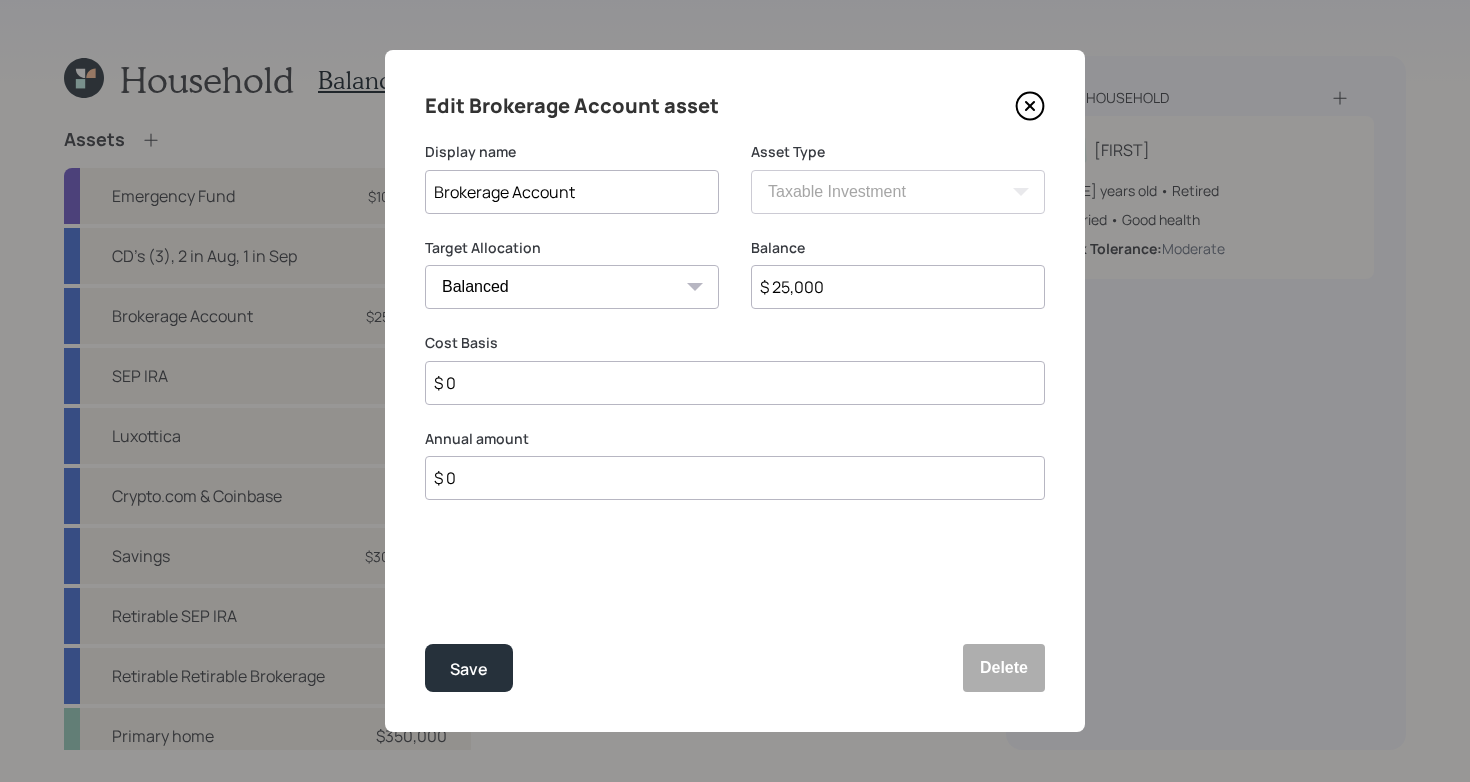 click on "$ 0" at bounding box center (735, 383) 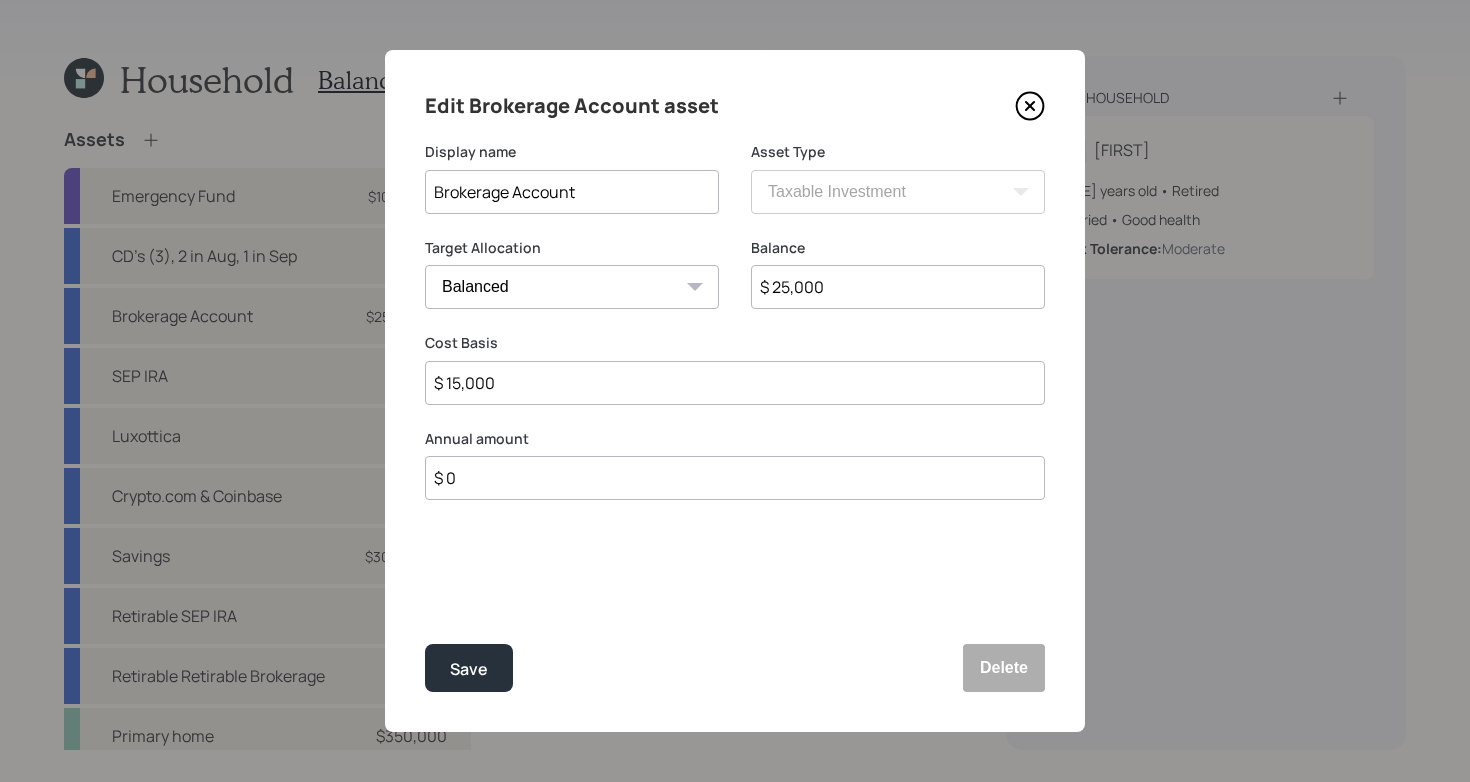 type on "$ 15,000" 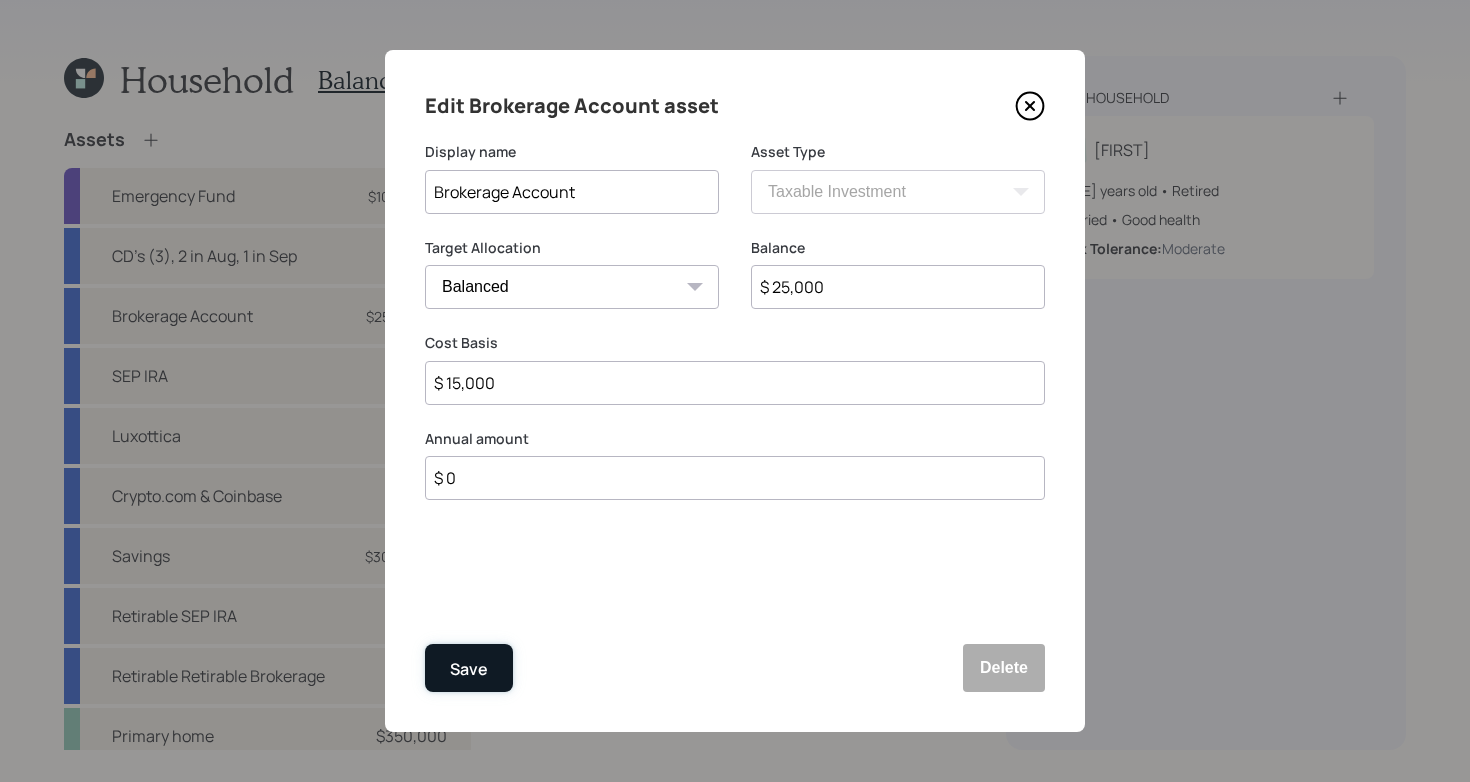 click on "Save" at bounding box center [469, 668] 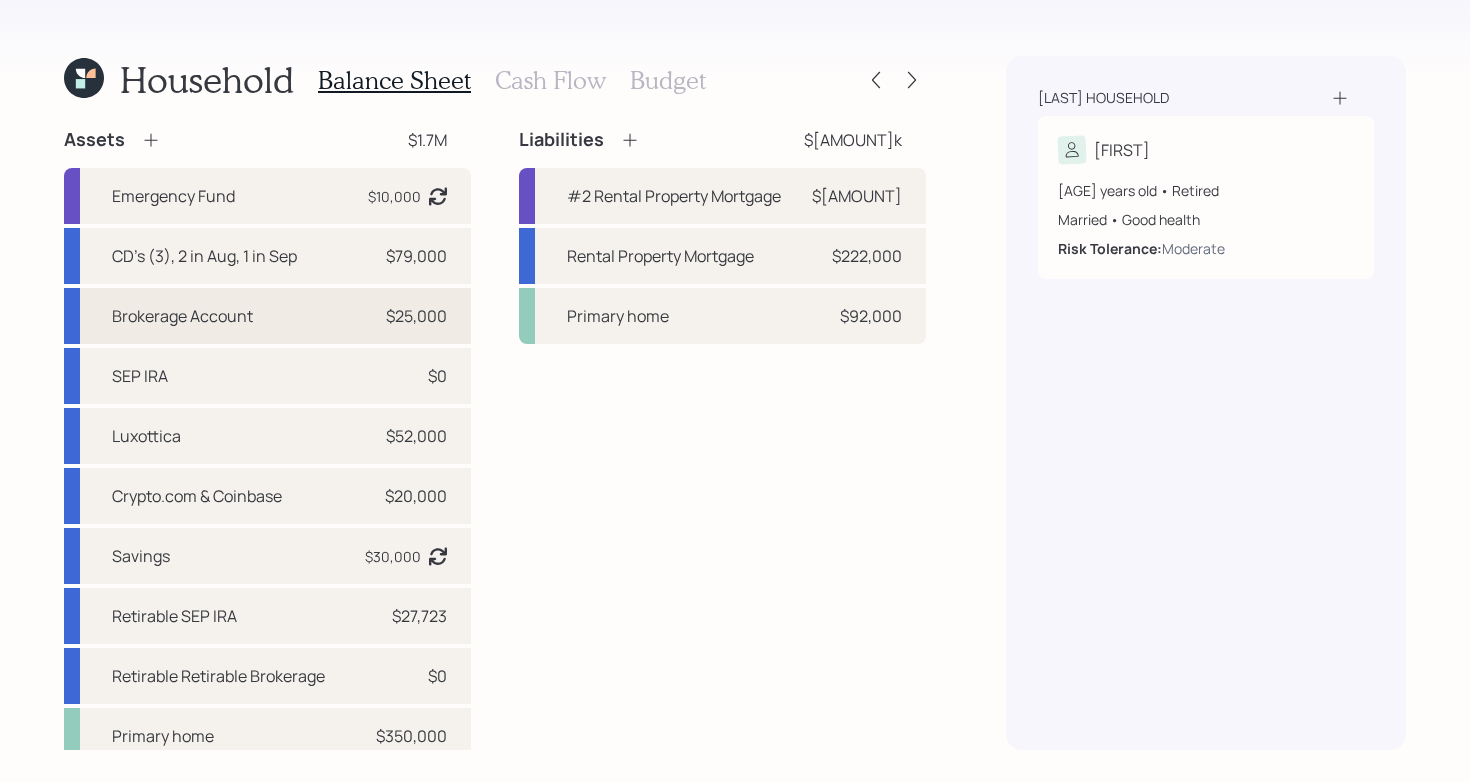 click on "Brokerage Account $[AMOUNT] Asset balance last updated on [DATE]." at bounding box center [267, 316] 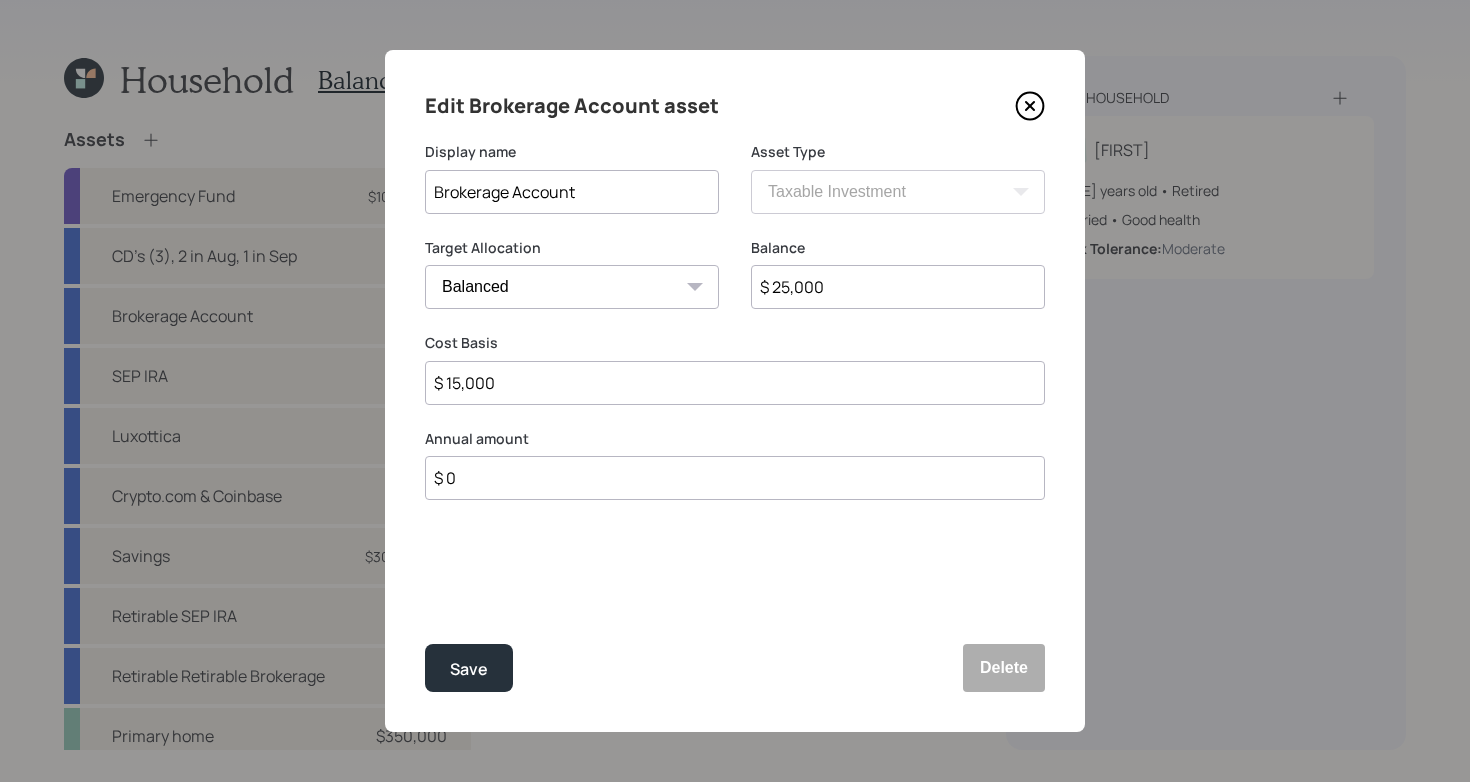 click on "$ 25,000" at bounding box center (898, 287) 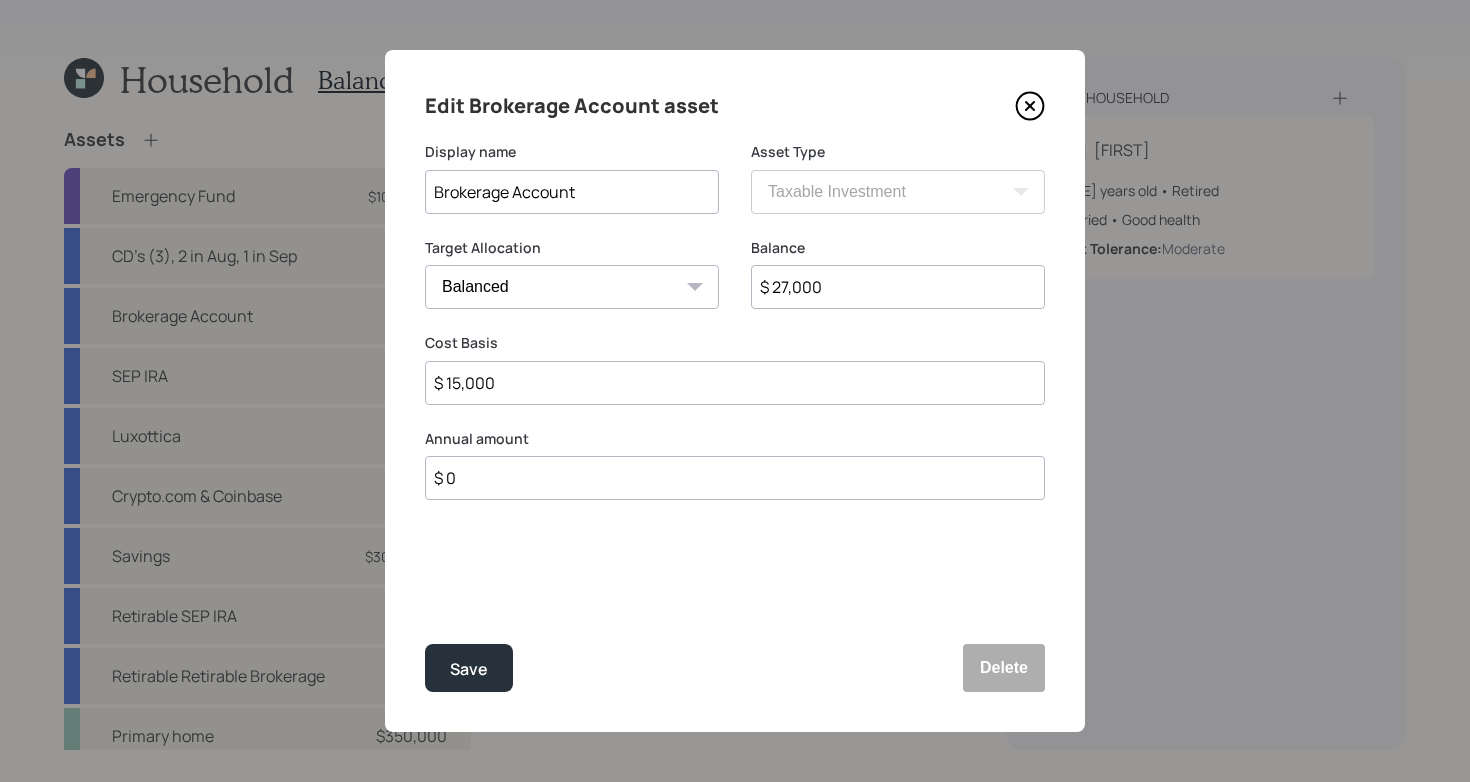 type on "$ 27,000" 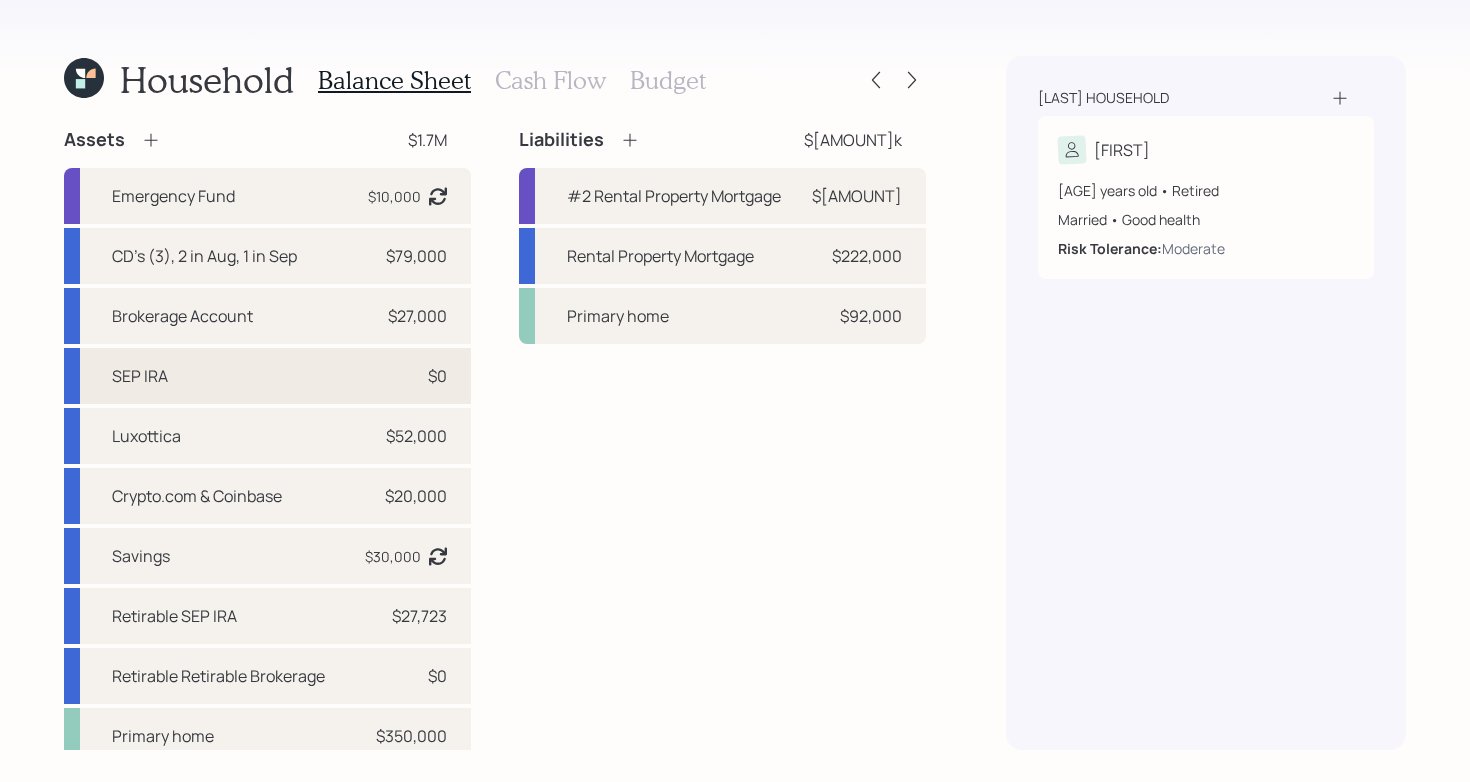 click on "SEP IRA $[AMOUNT]" at bounding box center (267, 376) 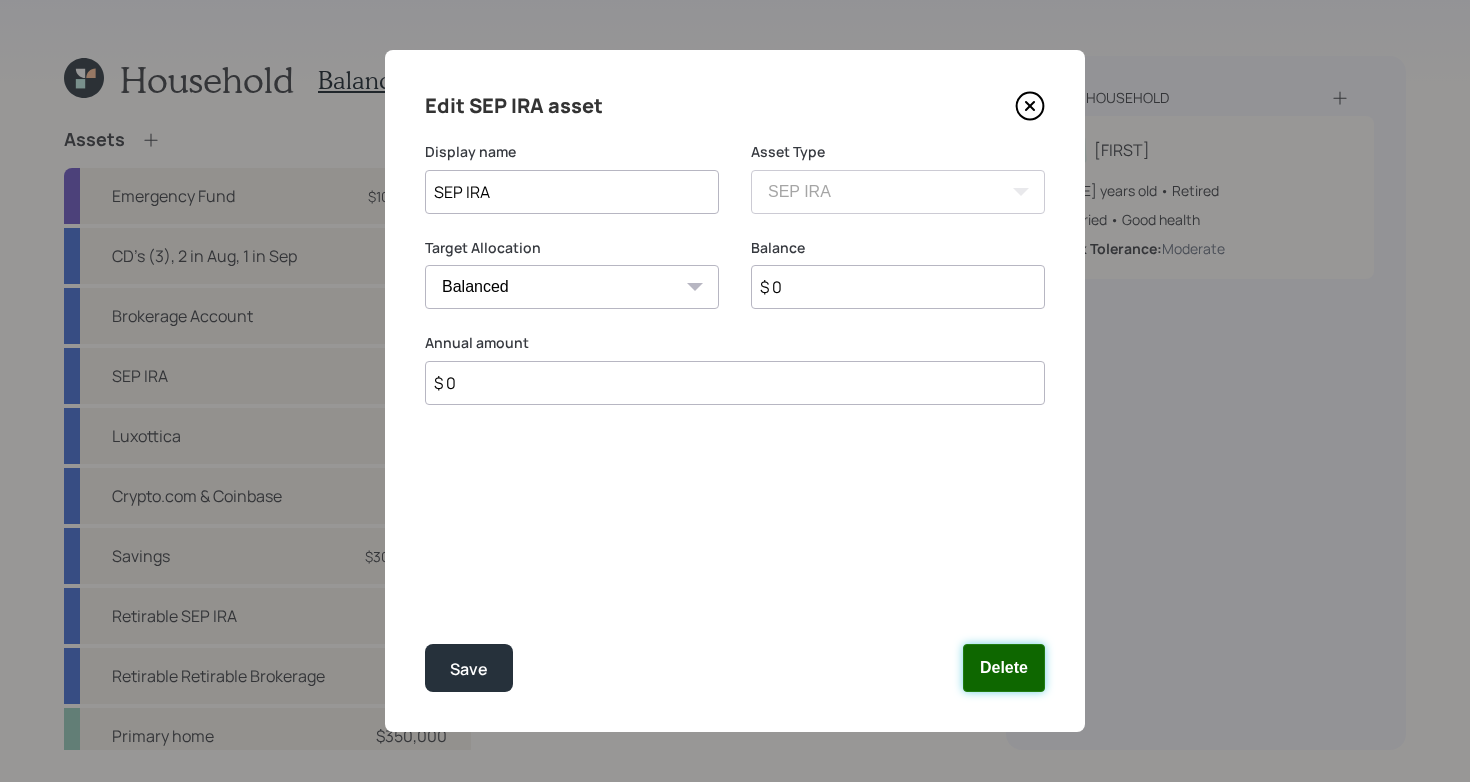 click on "Delete" at bounding box center (1004, 668) 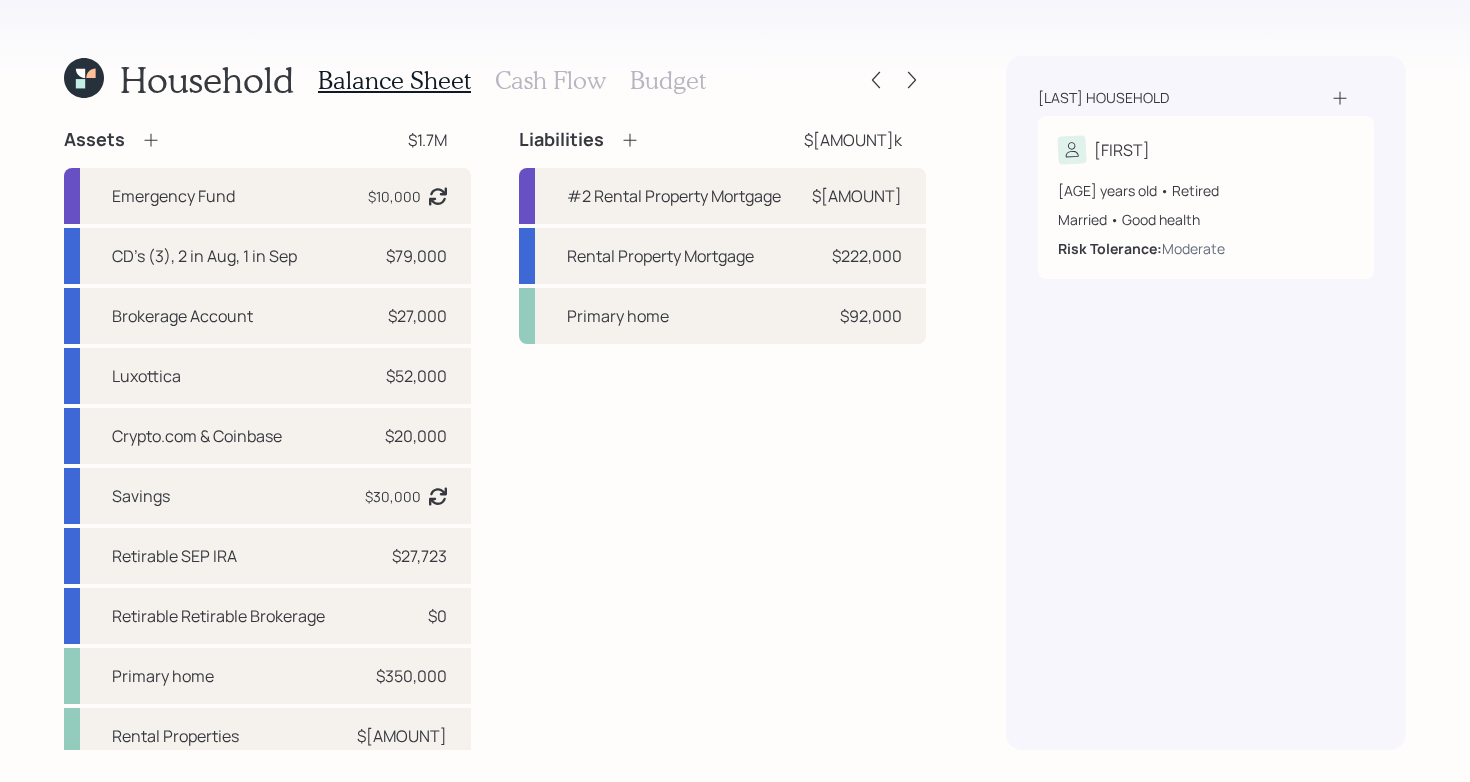 scroll, scrollTop: 14, scrollLeft: 0, axis: vertical 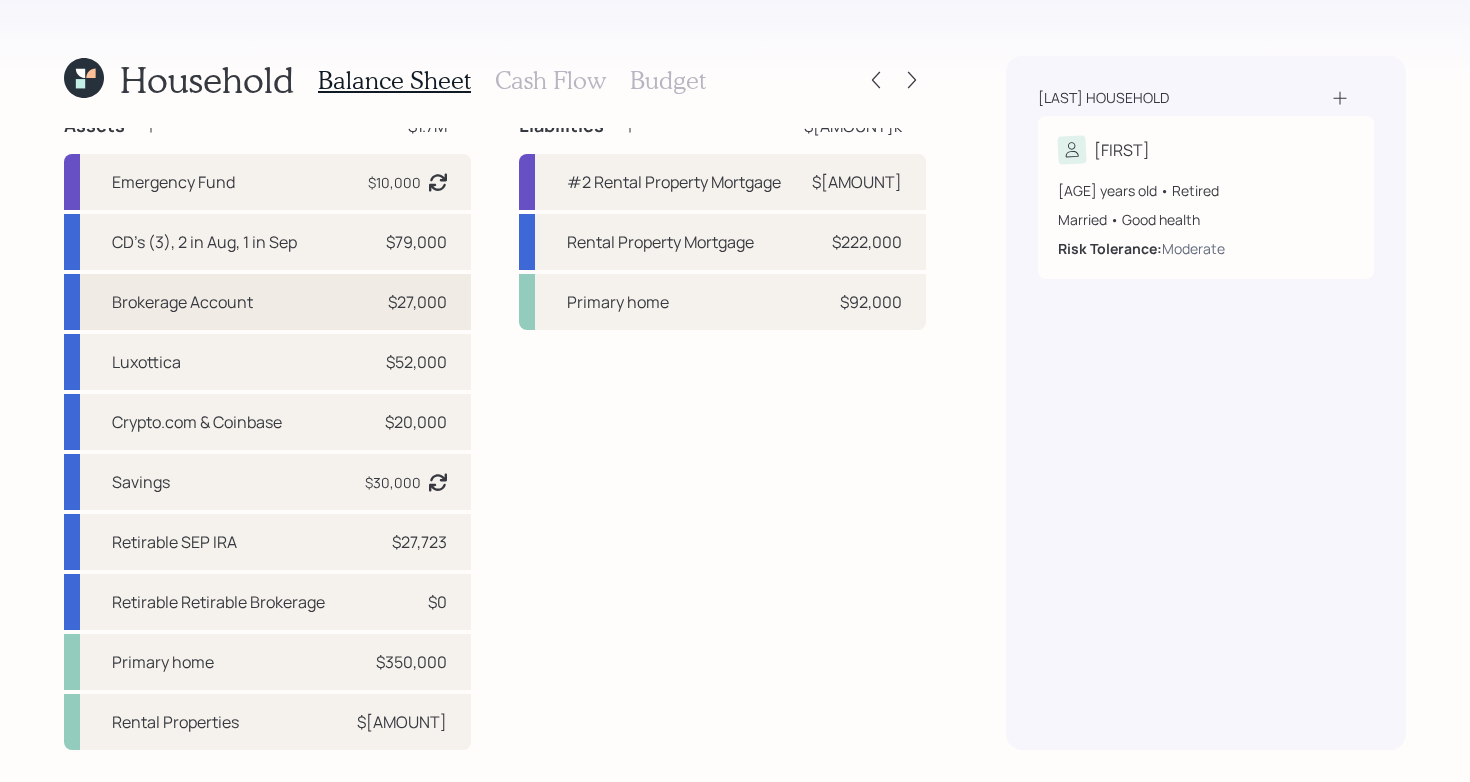 click on "Brokerage Account $[AMOUNT]" at bounding box center [267, 302] 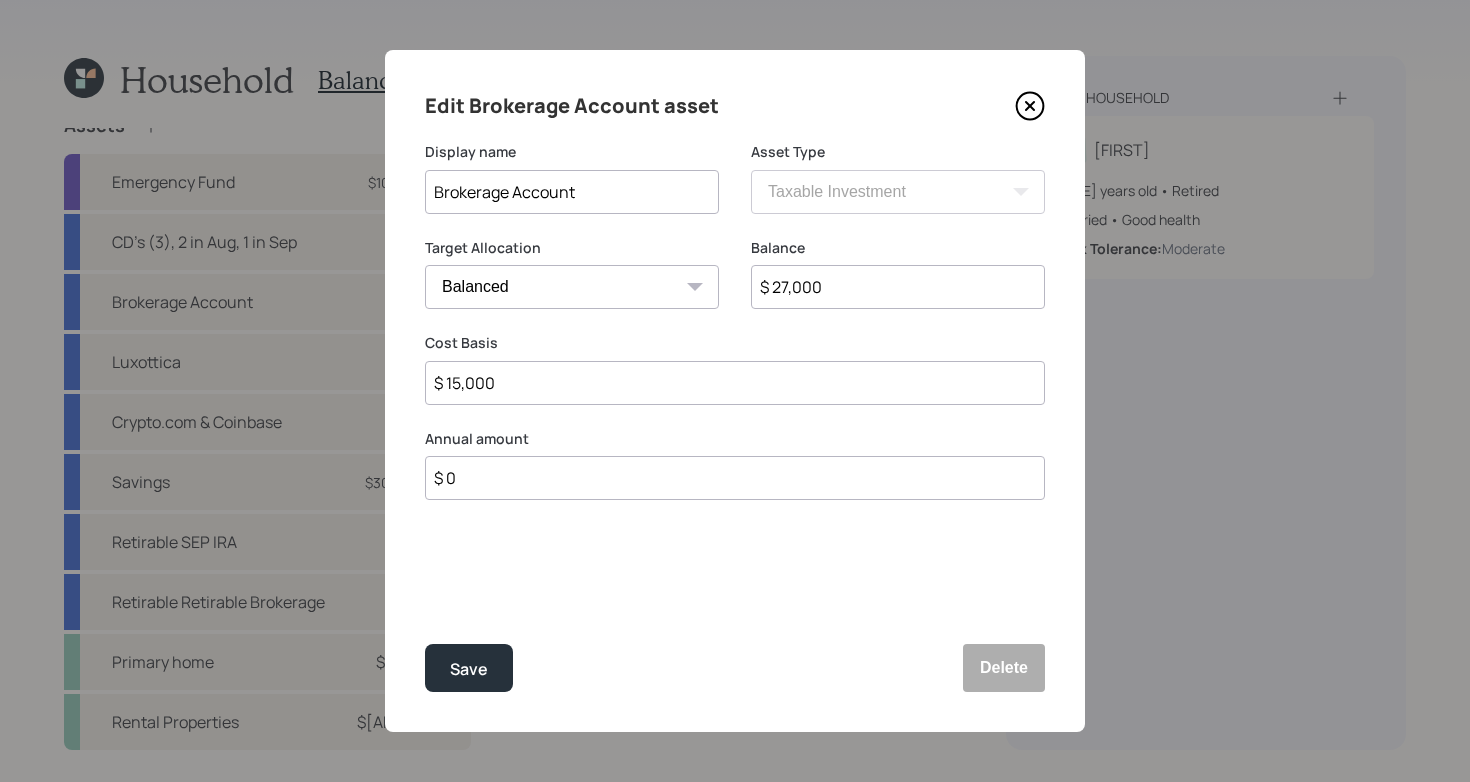 click on "$ 27,000" at bounding box center (898, 287) 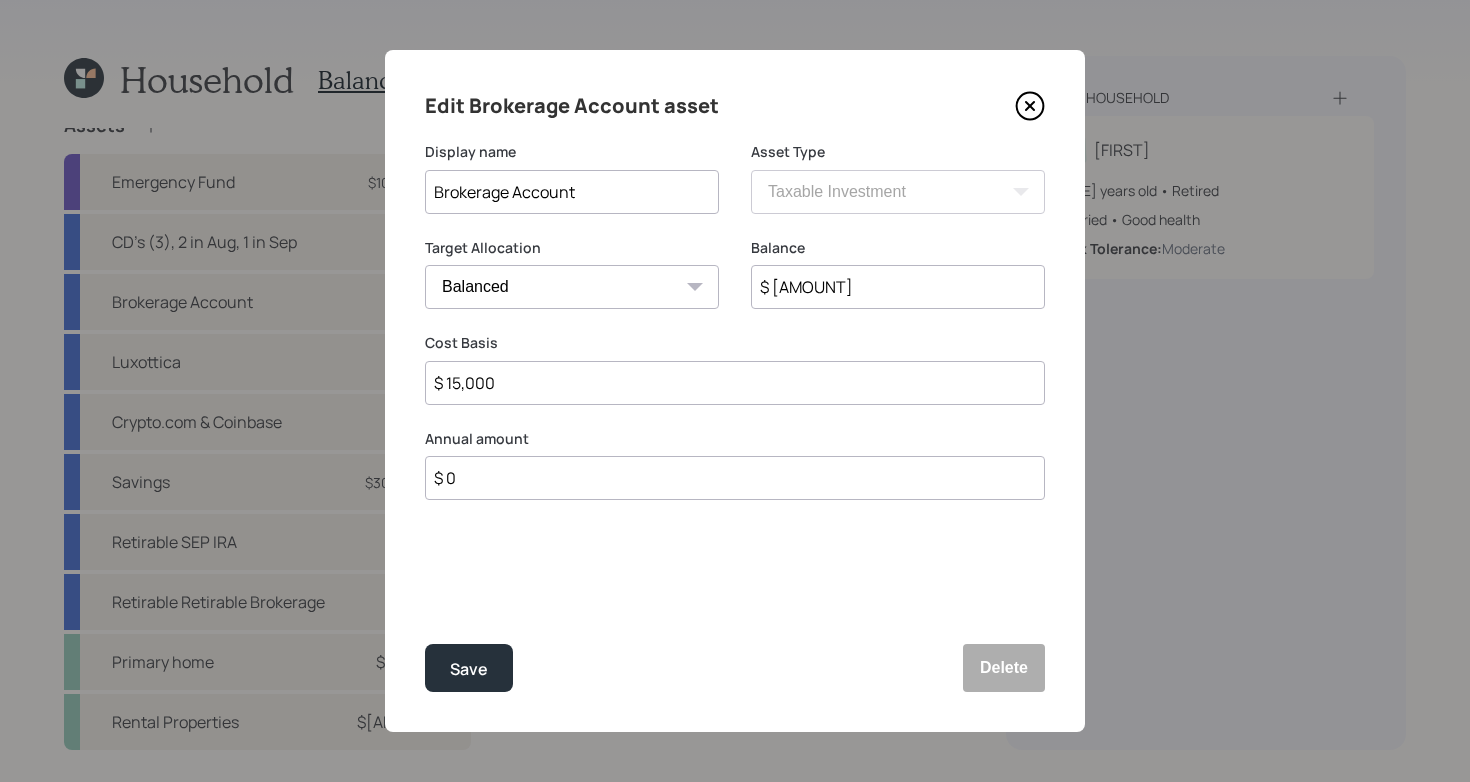 type on "$ [AMOUNT]" 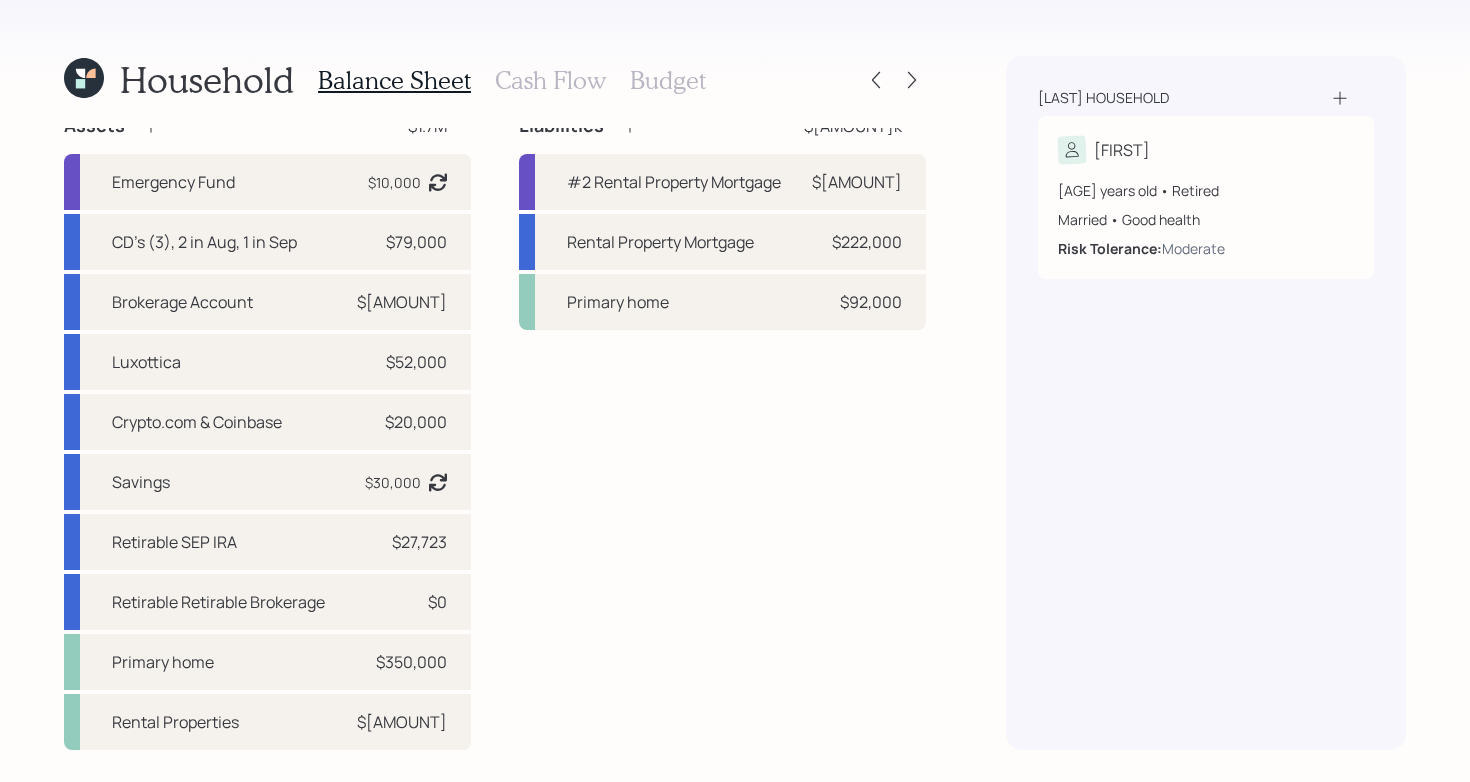 scroll, scrollTop: 0, scrollLeft: 0, axis: both 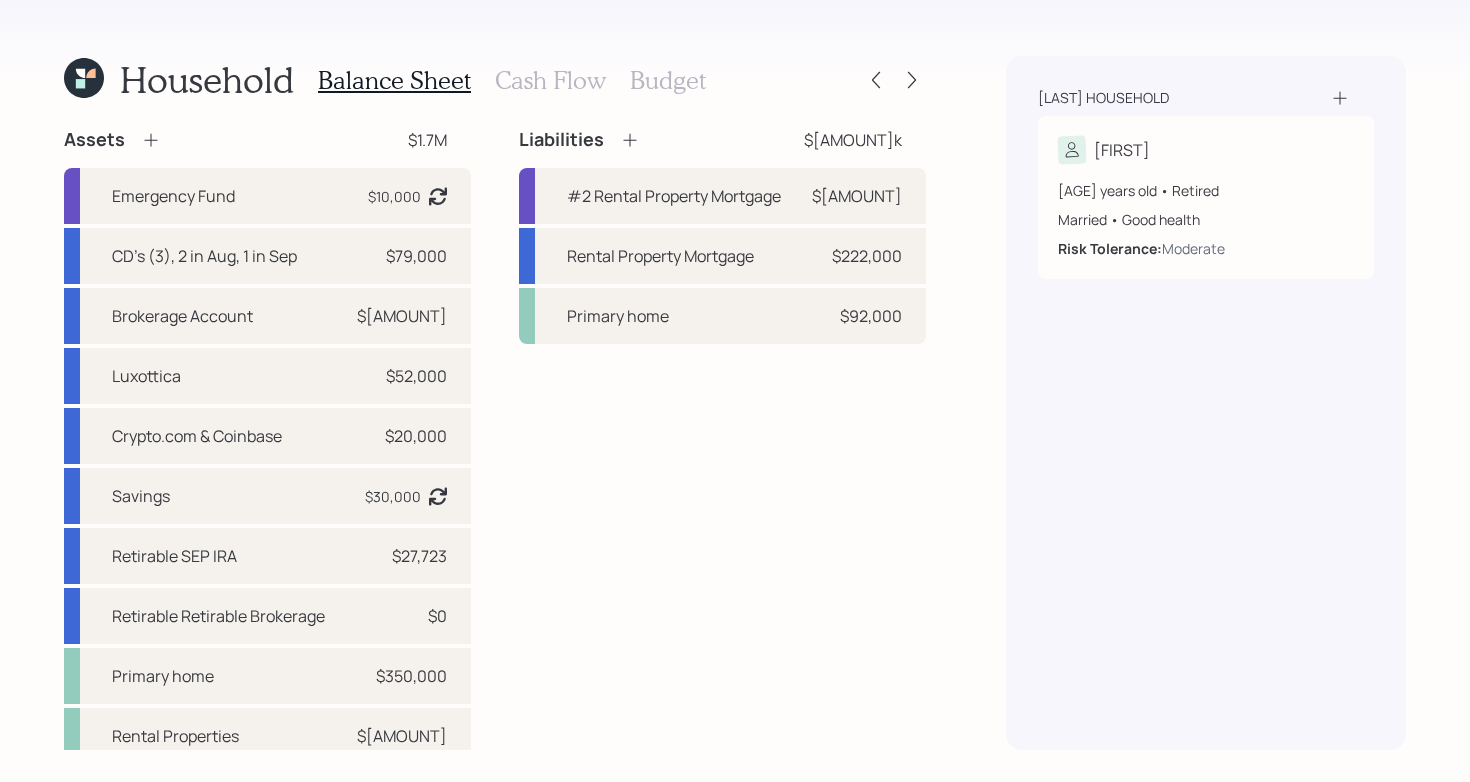 click on "Cash Flow" at bounding box center (550, 80) 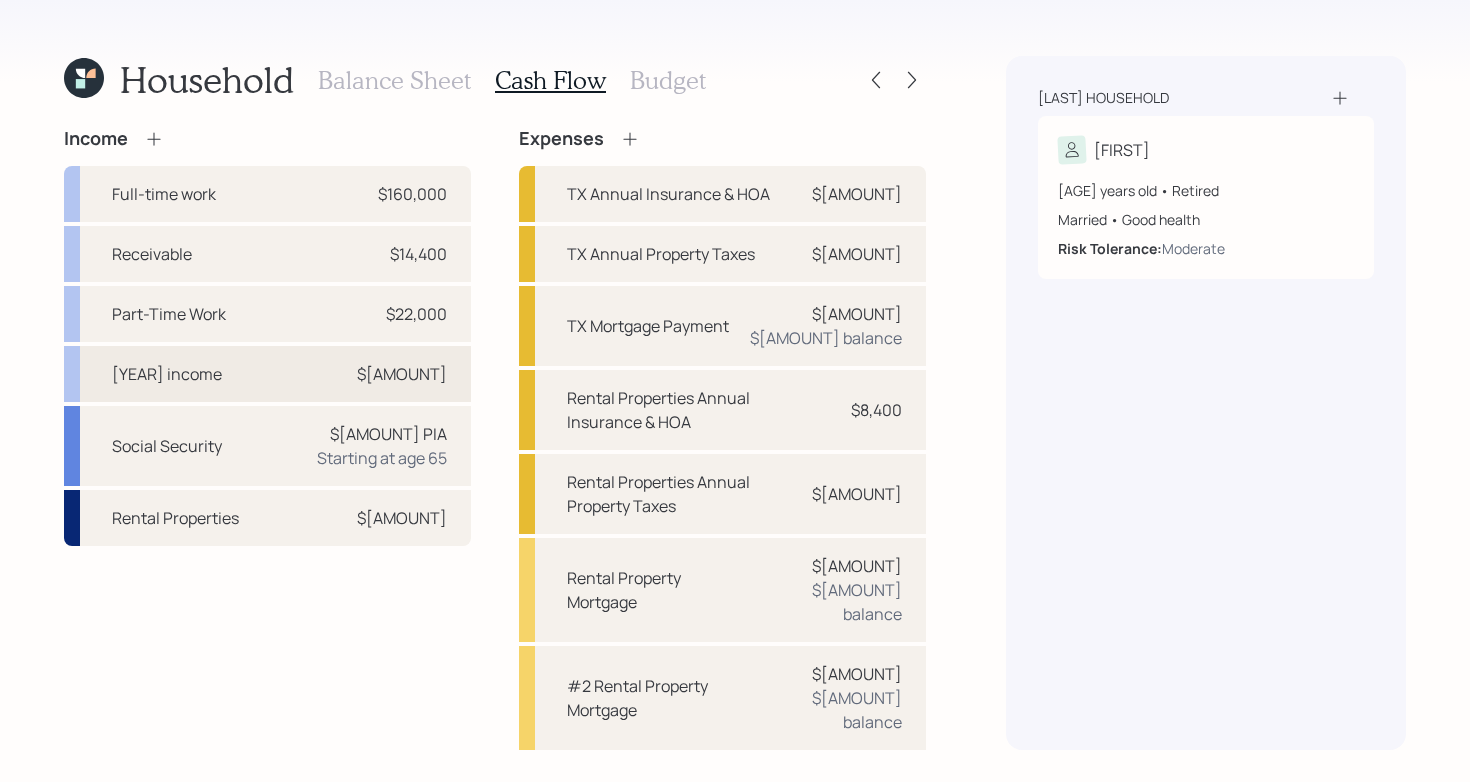 click on "[YEAR] income $[AMOUNT]" at bounding box center (267, 374) 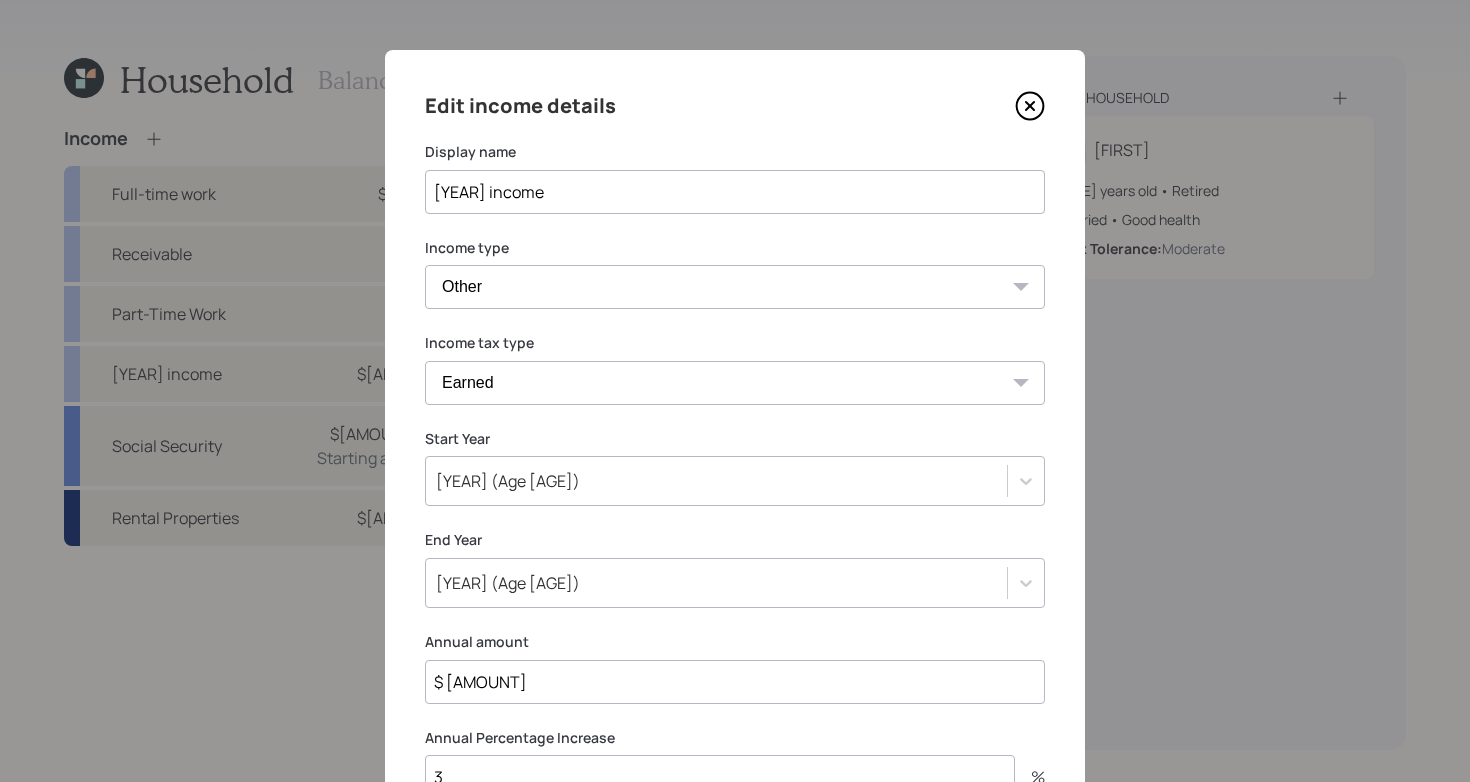 click 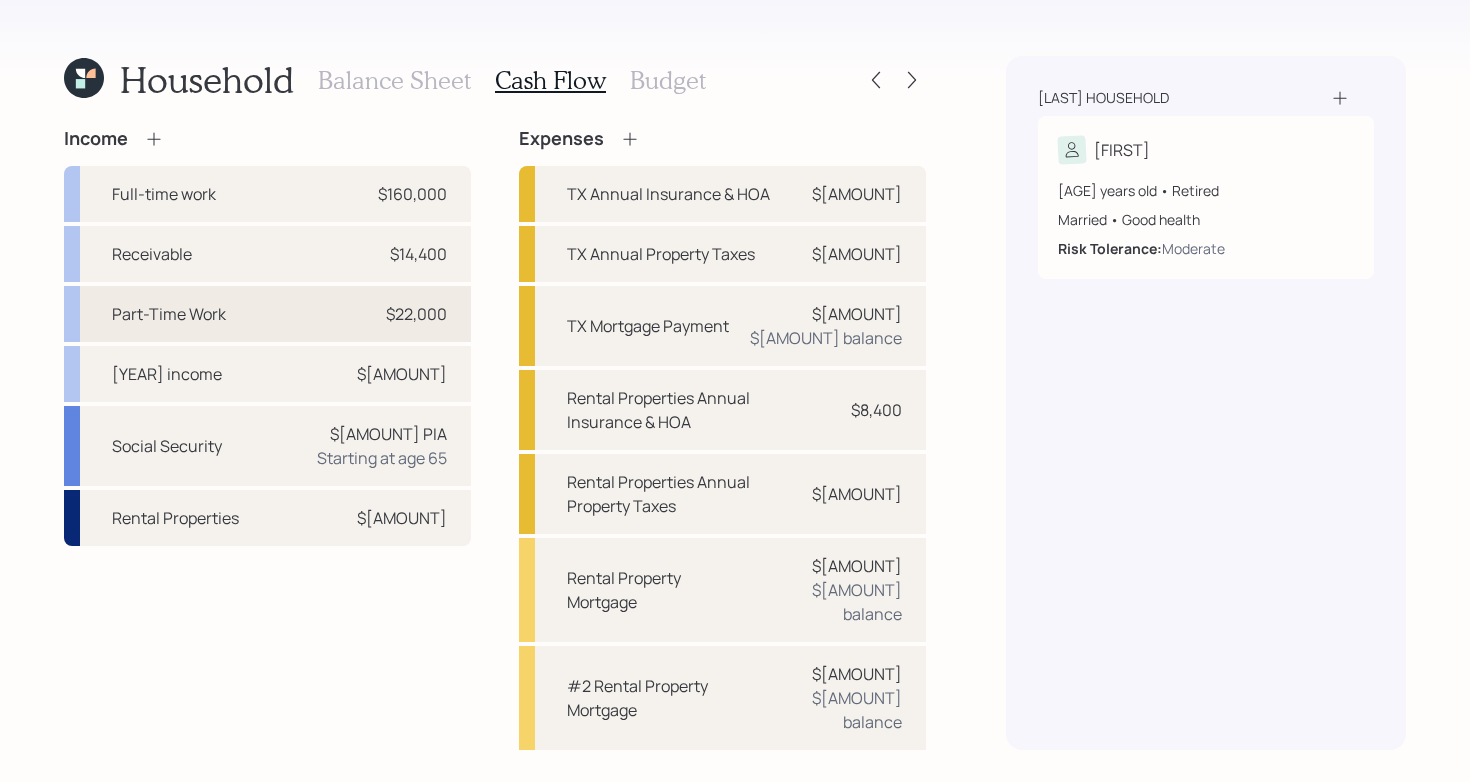 click on "Part-Time Work $[AMOUNT]" at bounding box center (267, 314) 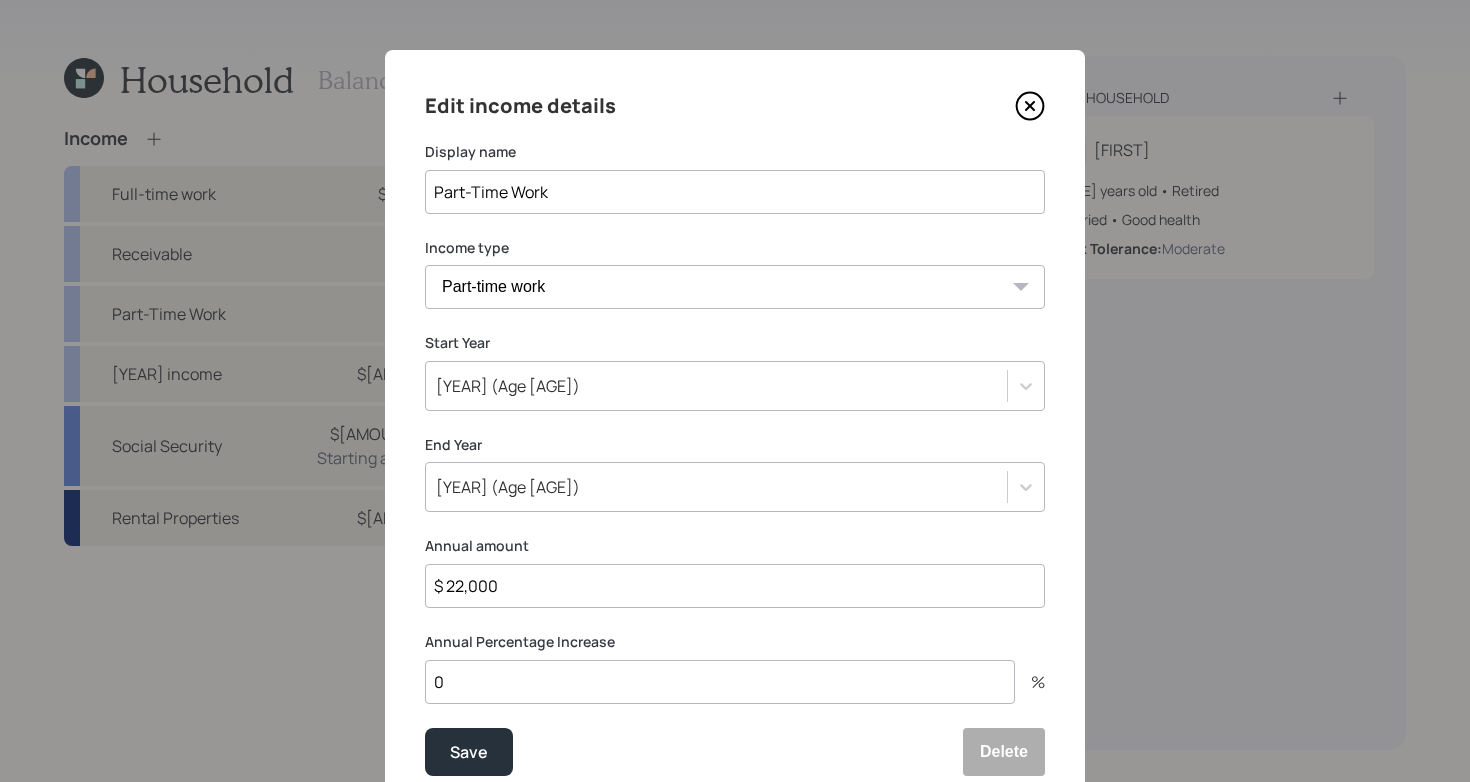 click 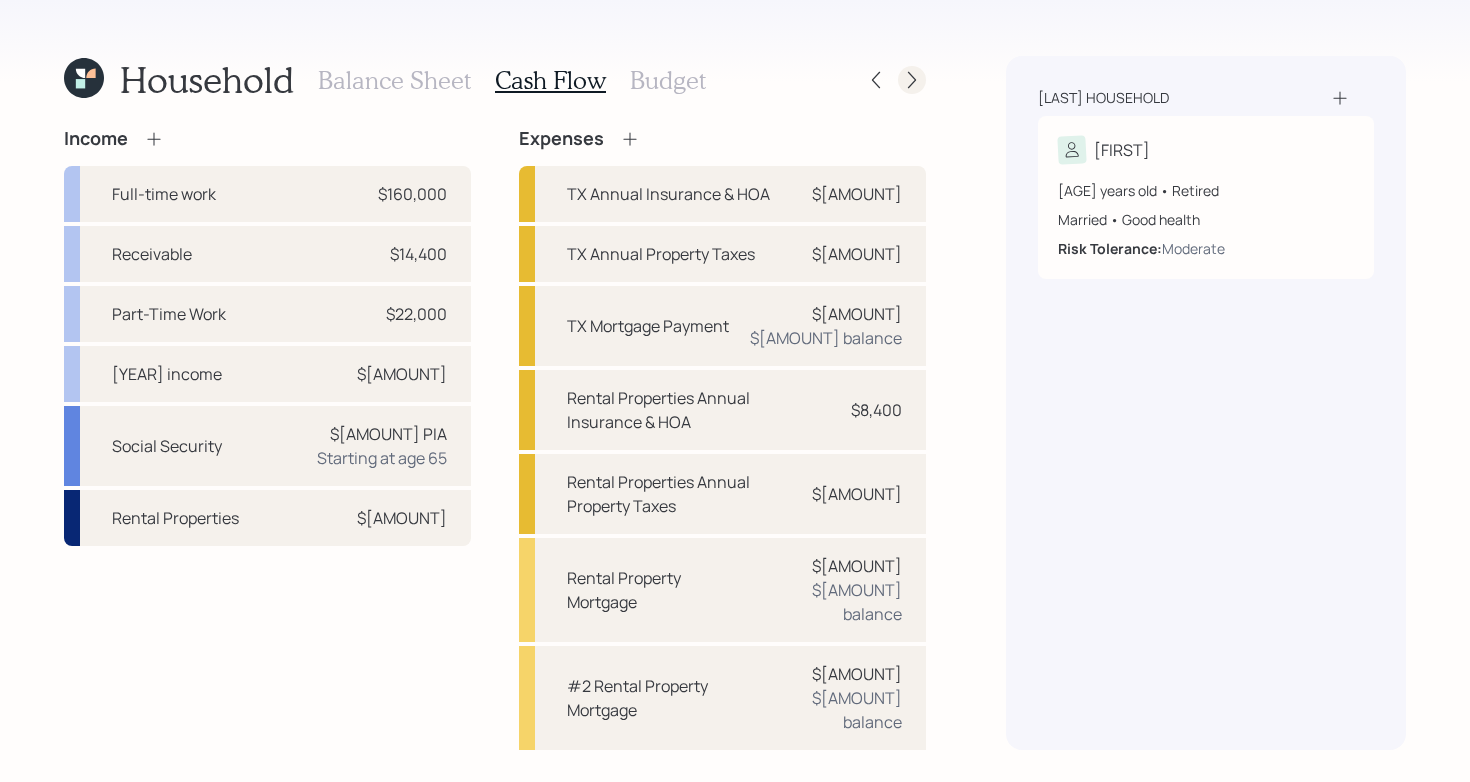 click 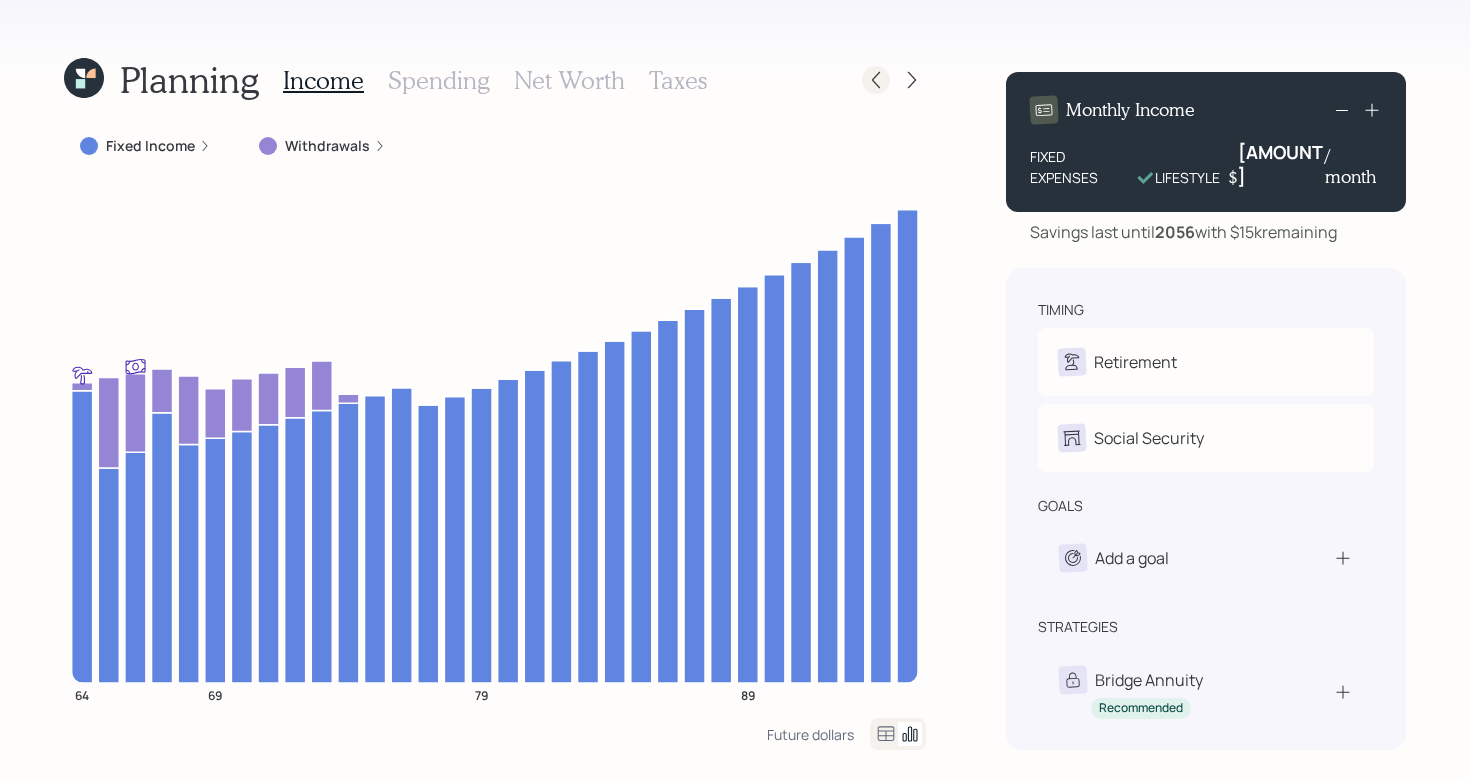 click 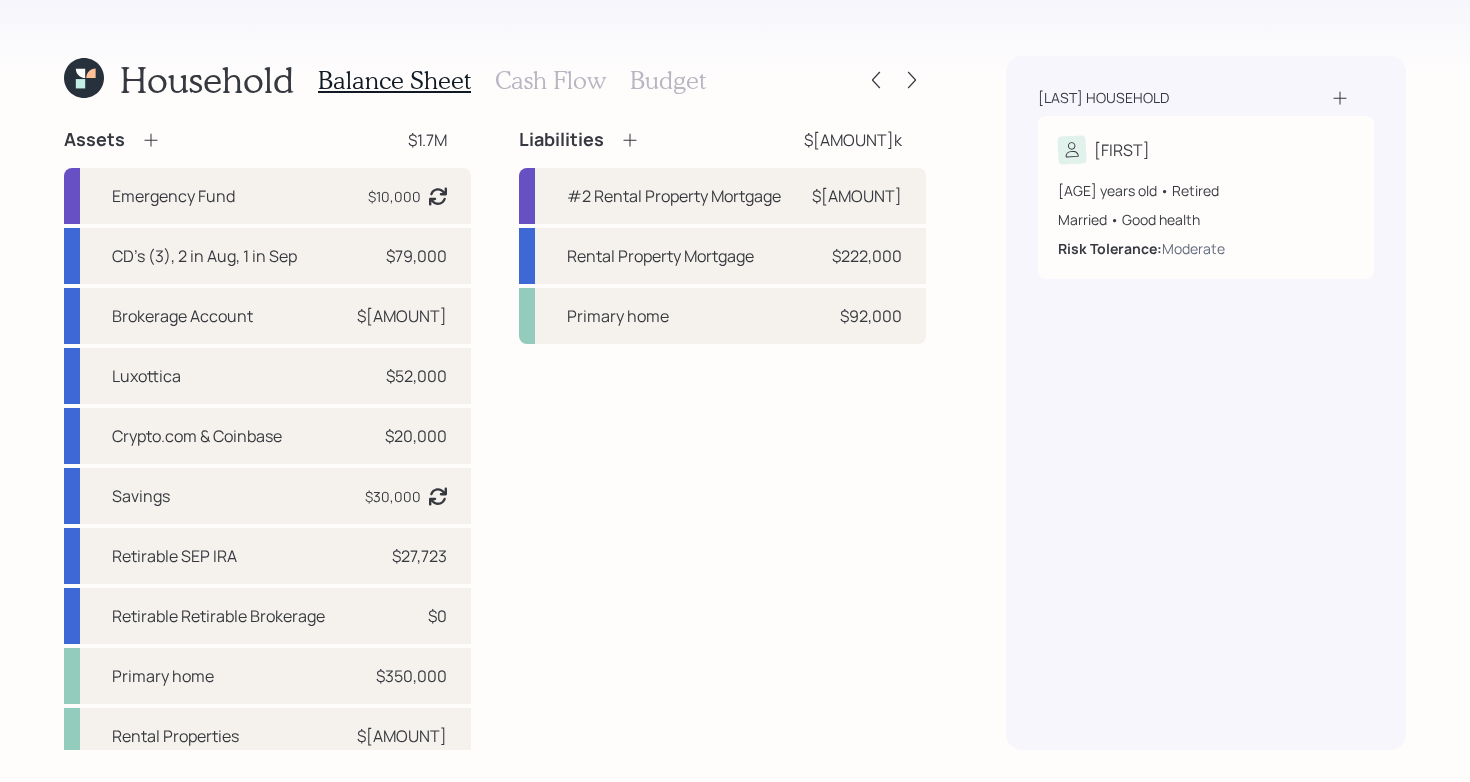 click on "Cash Flow" at bounding box center [550, 80] 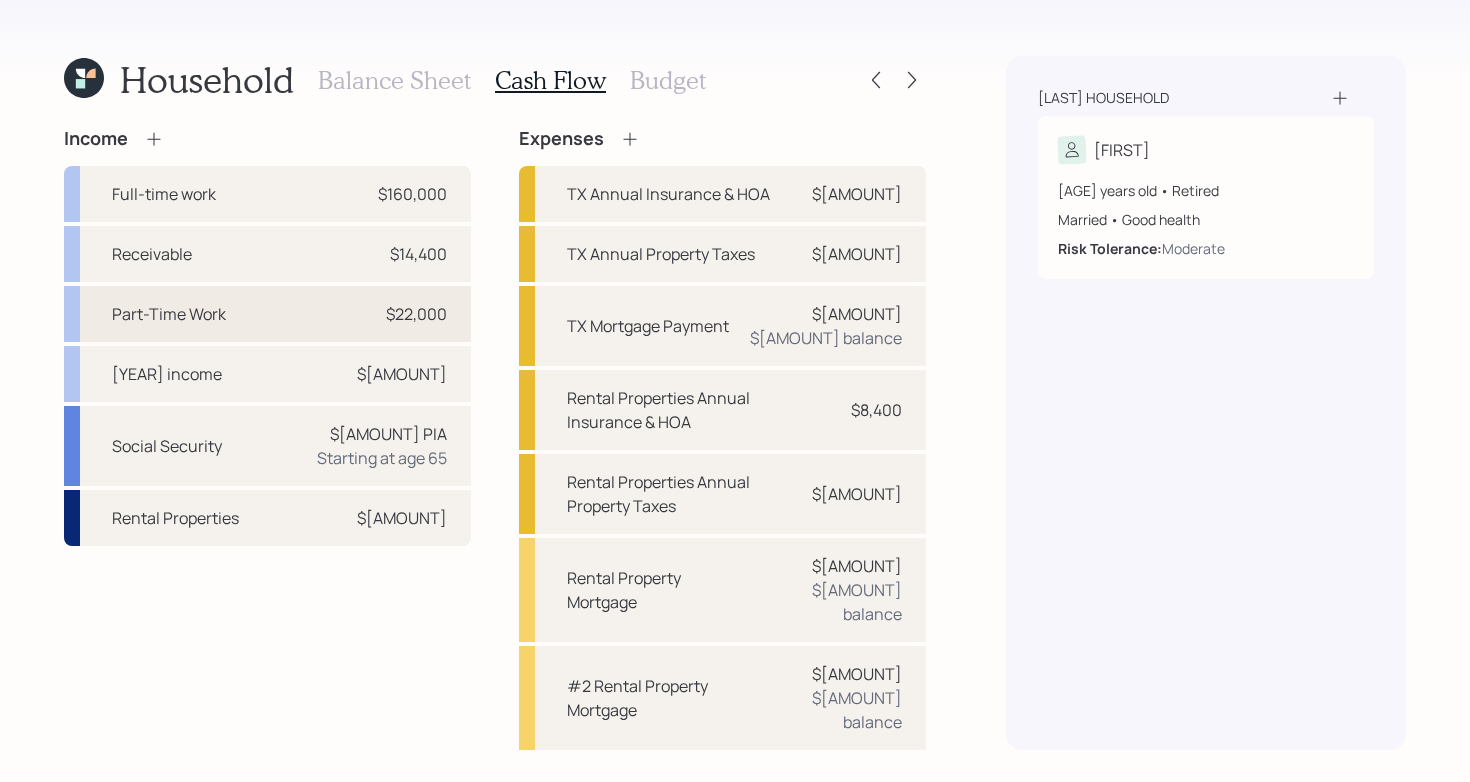 click on "Part-Time Work $[AMOUNT]" at bounding box center [267, 314] 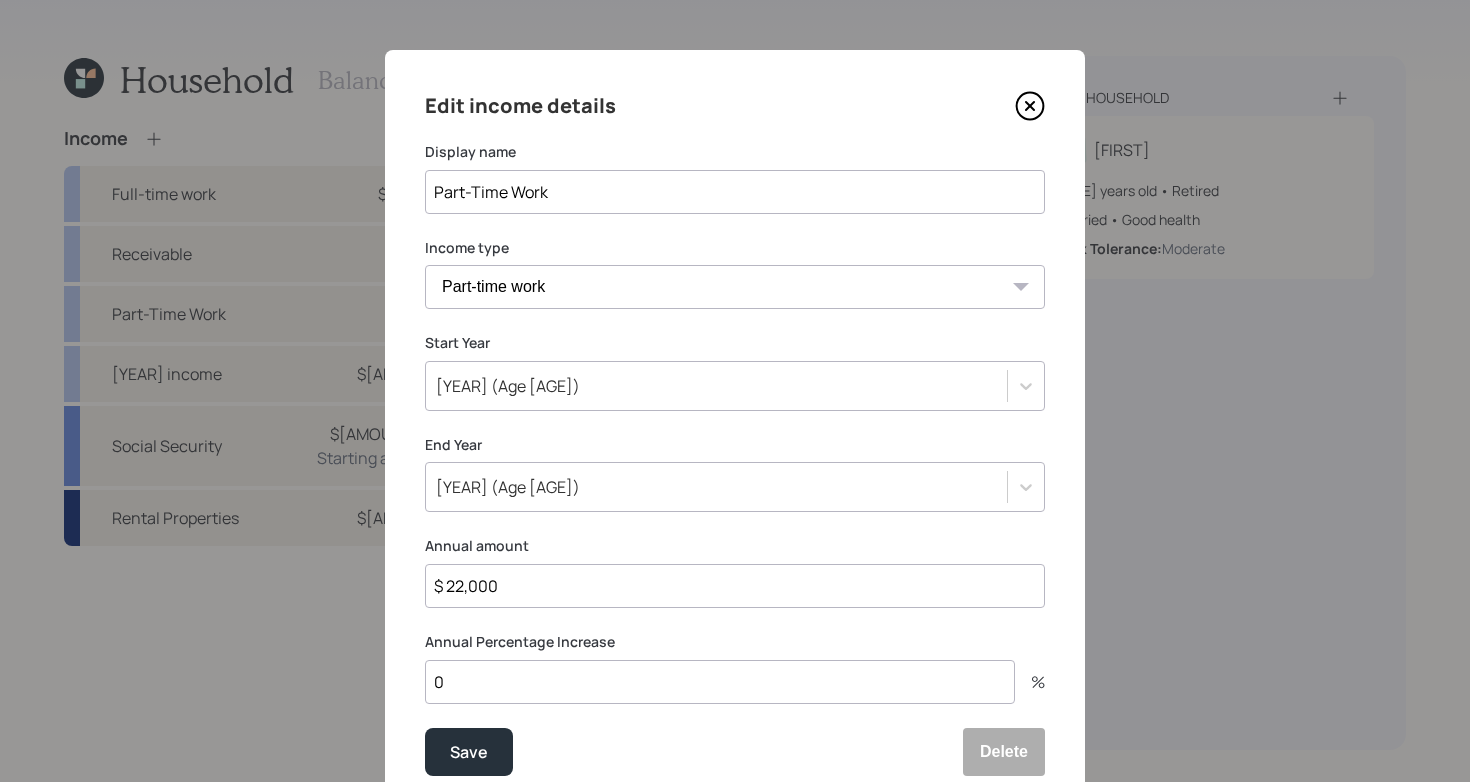 click 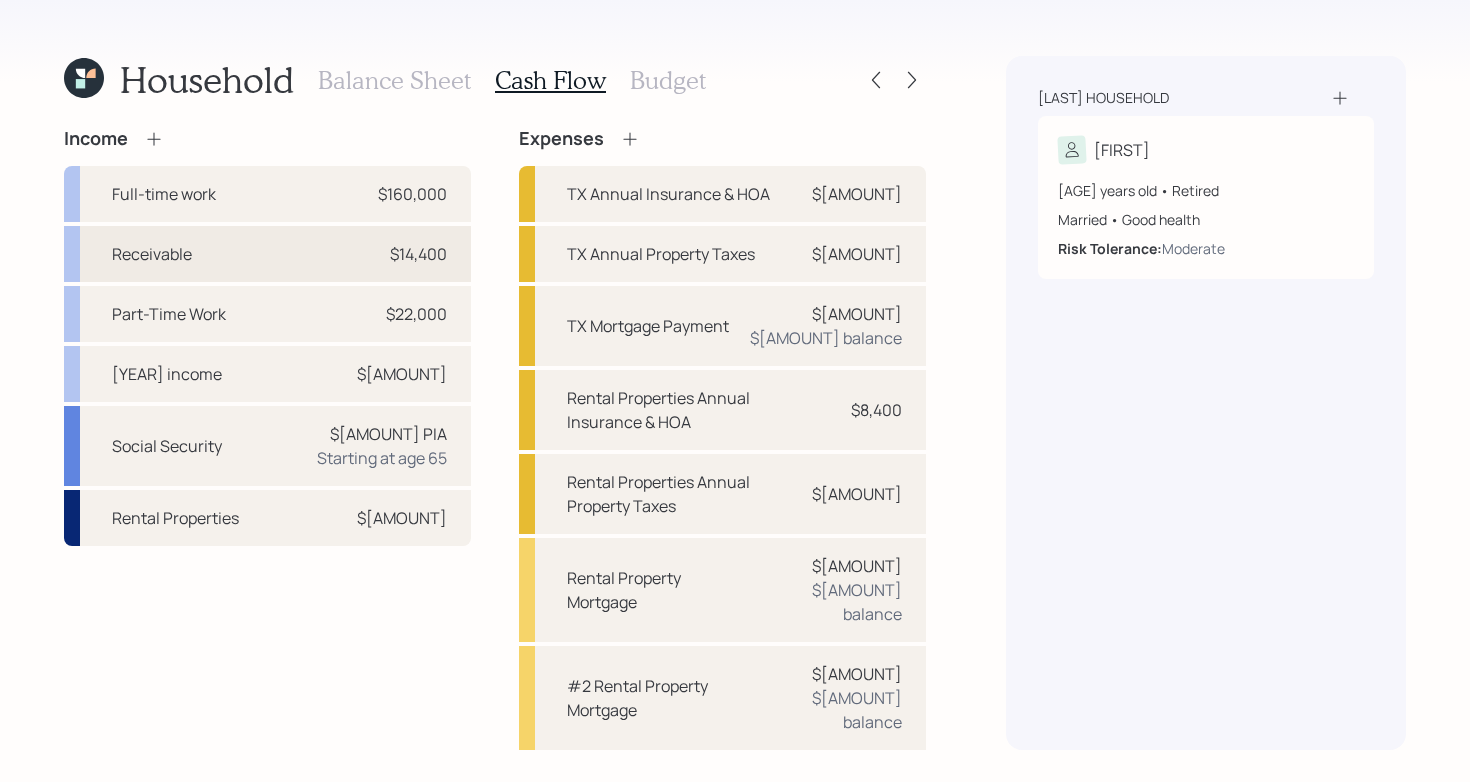 click on "Receivable $[AMOUNT]" at bounding box center (267, 254) 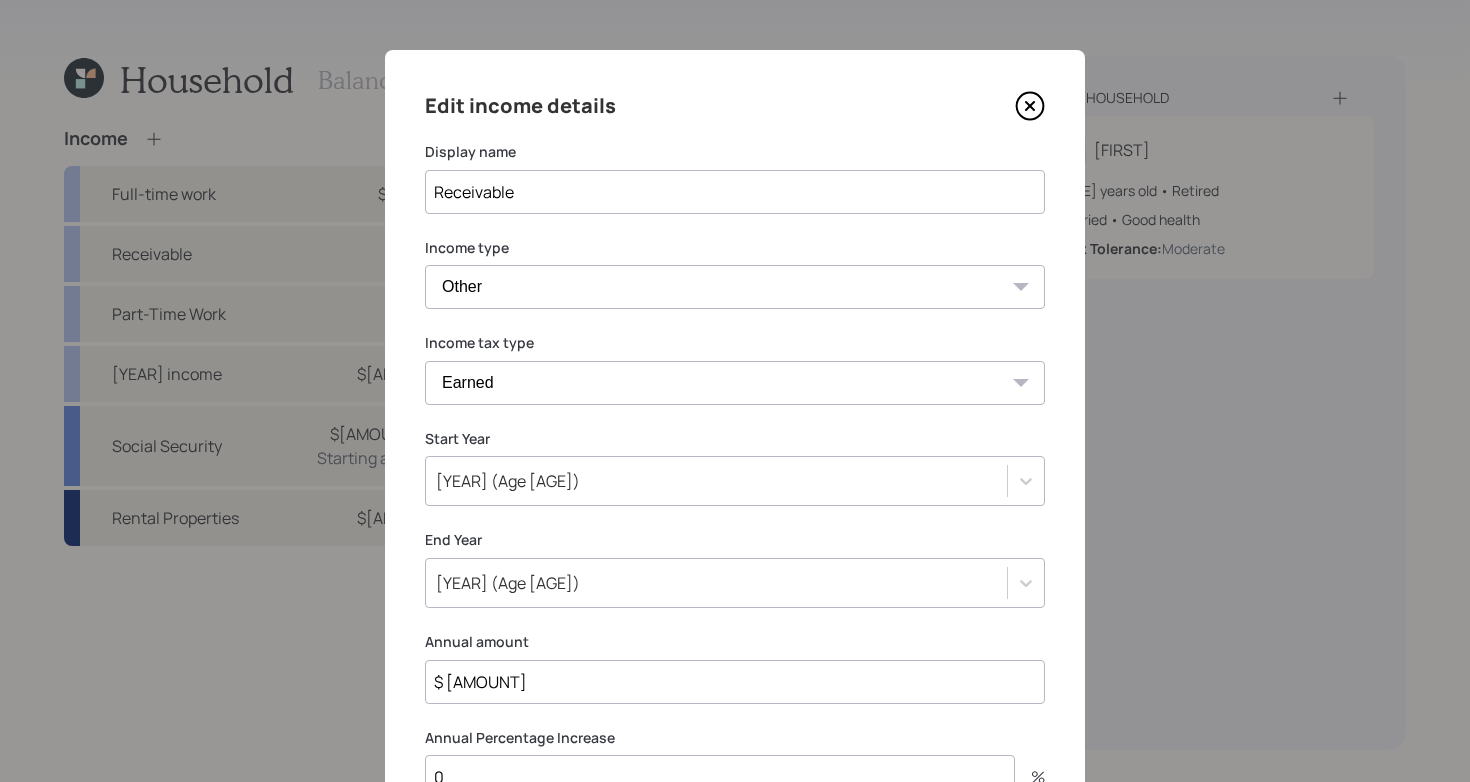 click 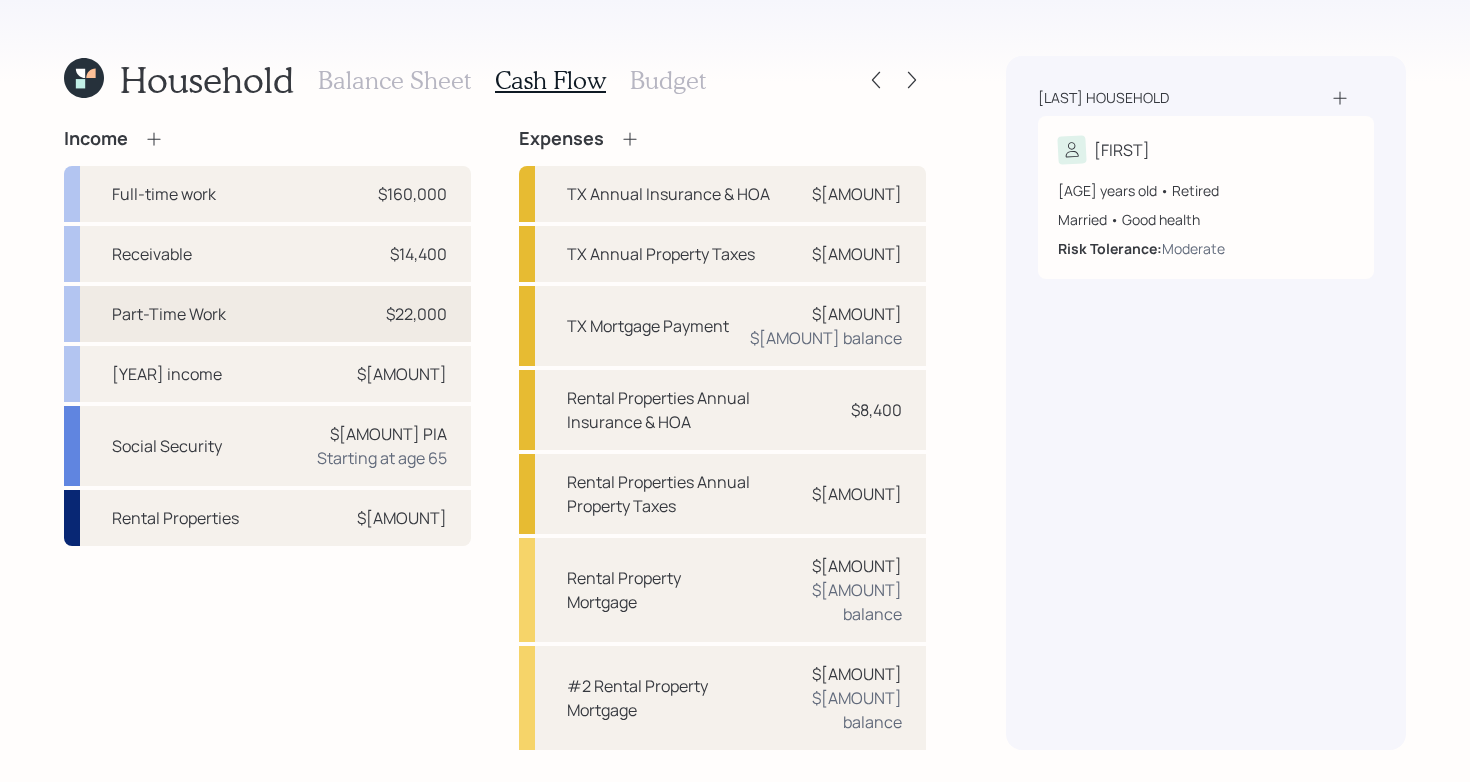 click on "Part-Time Work $[AMOUNT]" at bounding box center (267, 314) 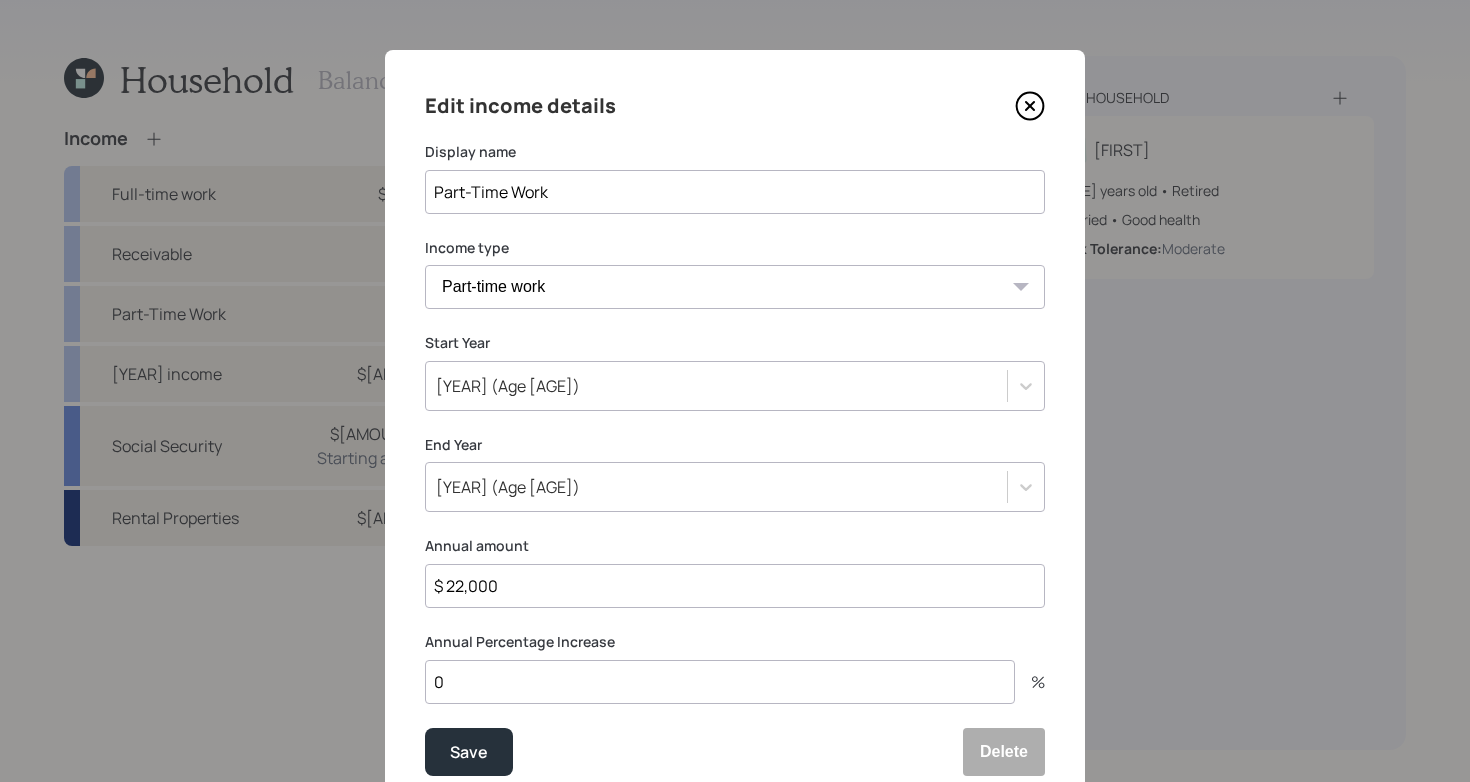 click 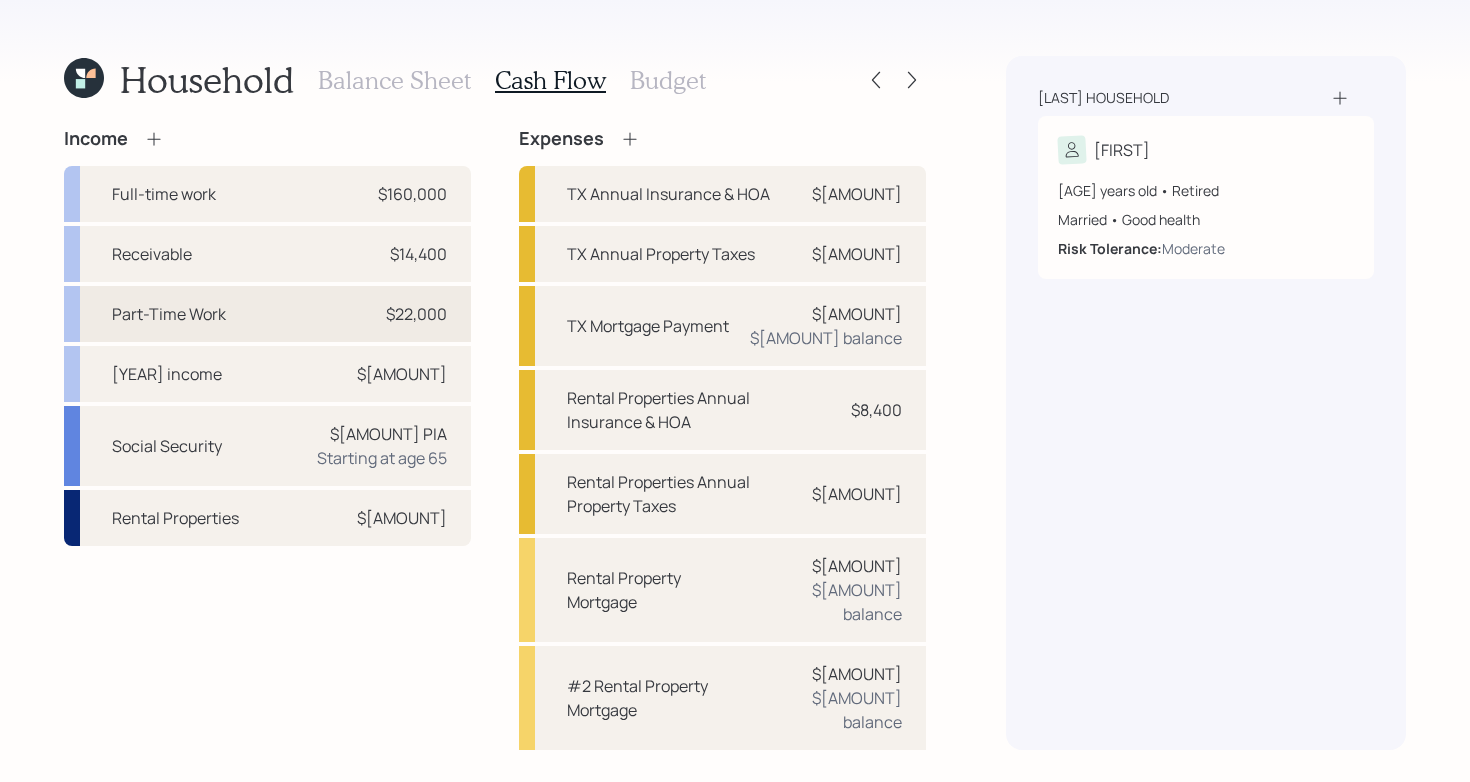 click on "Part-Time Work $[AMOUNT]" at bounding box center (267, 314) 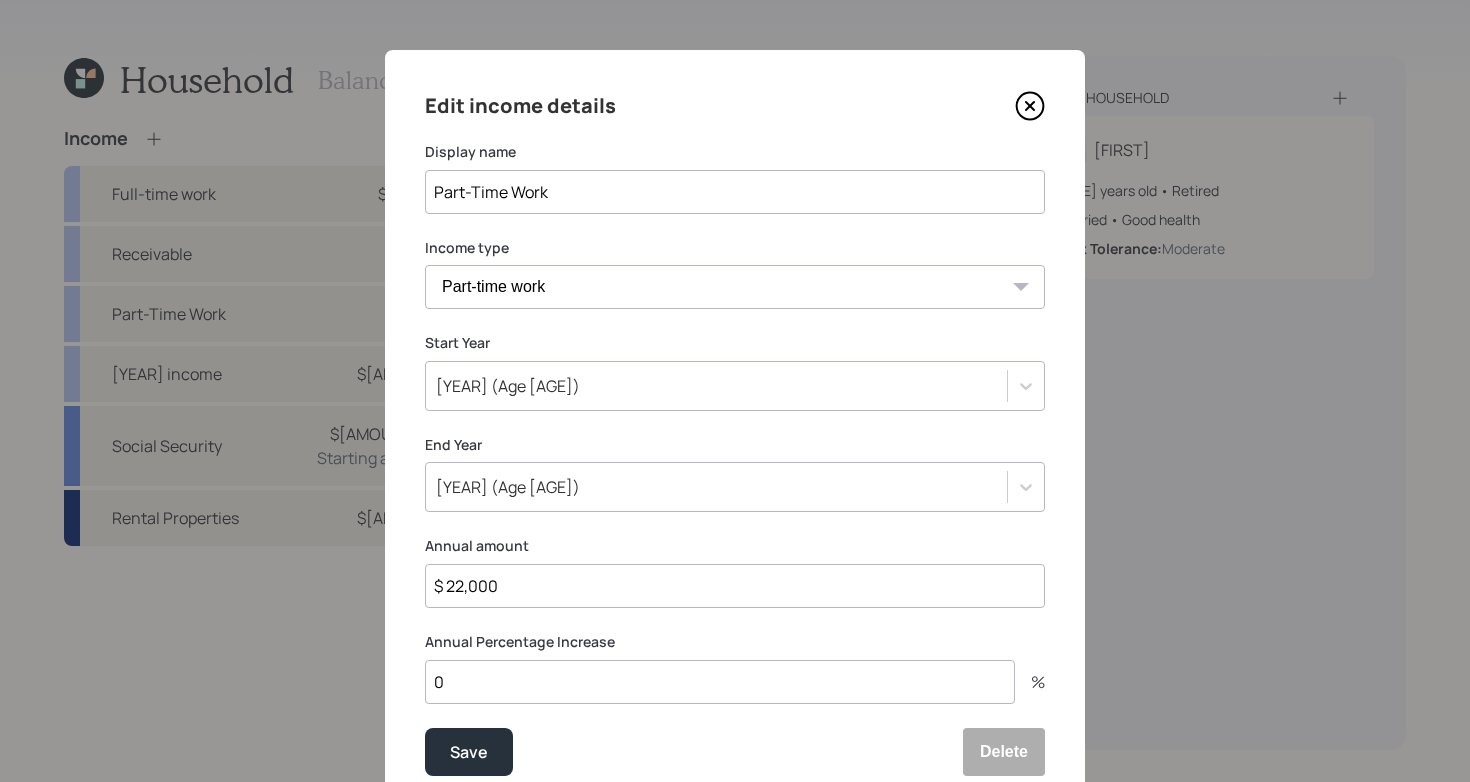 click 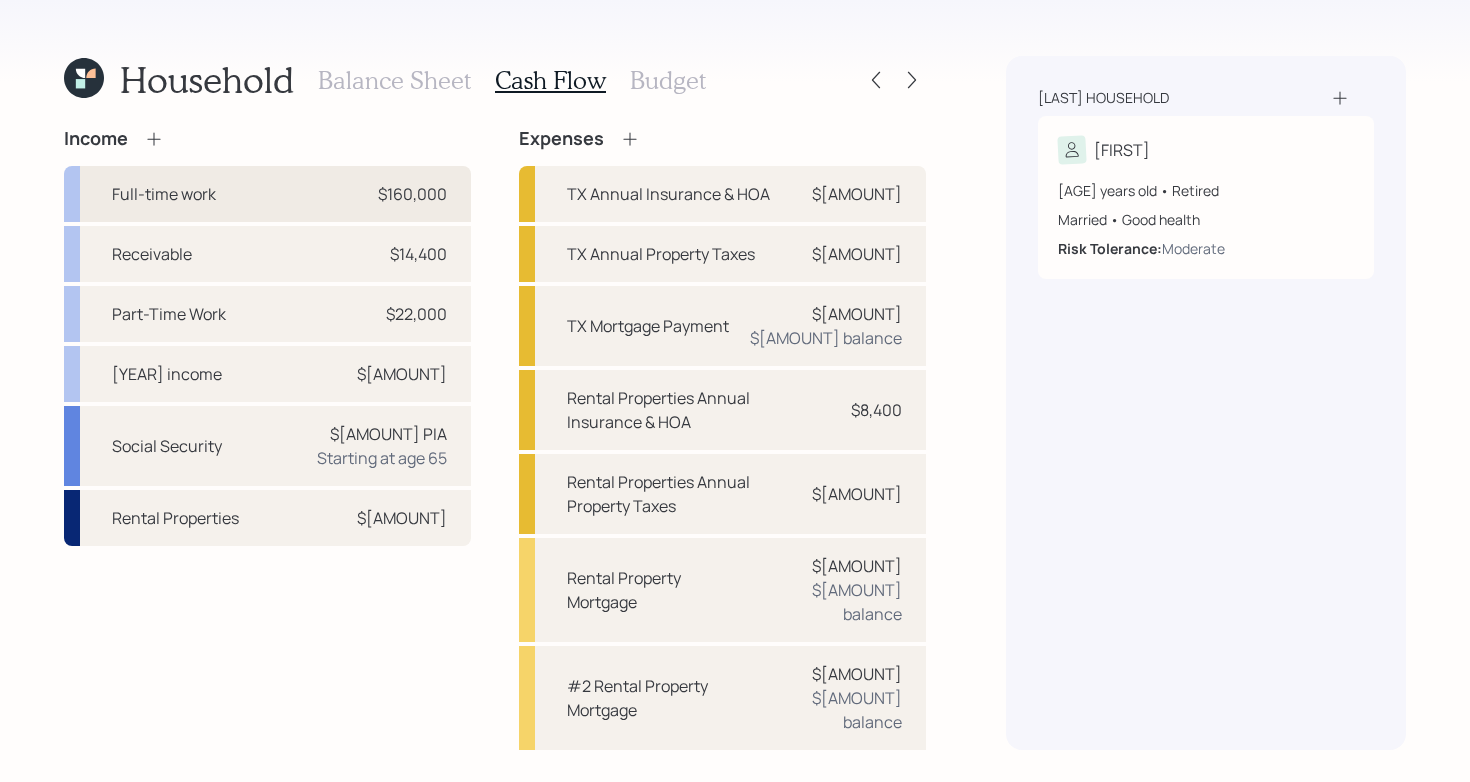click on "Full-time work $[AMOUNT]" at bounding box center [267, 194] 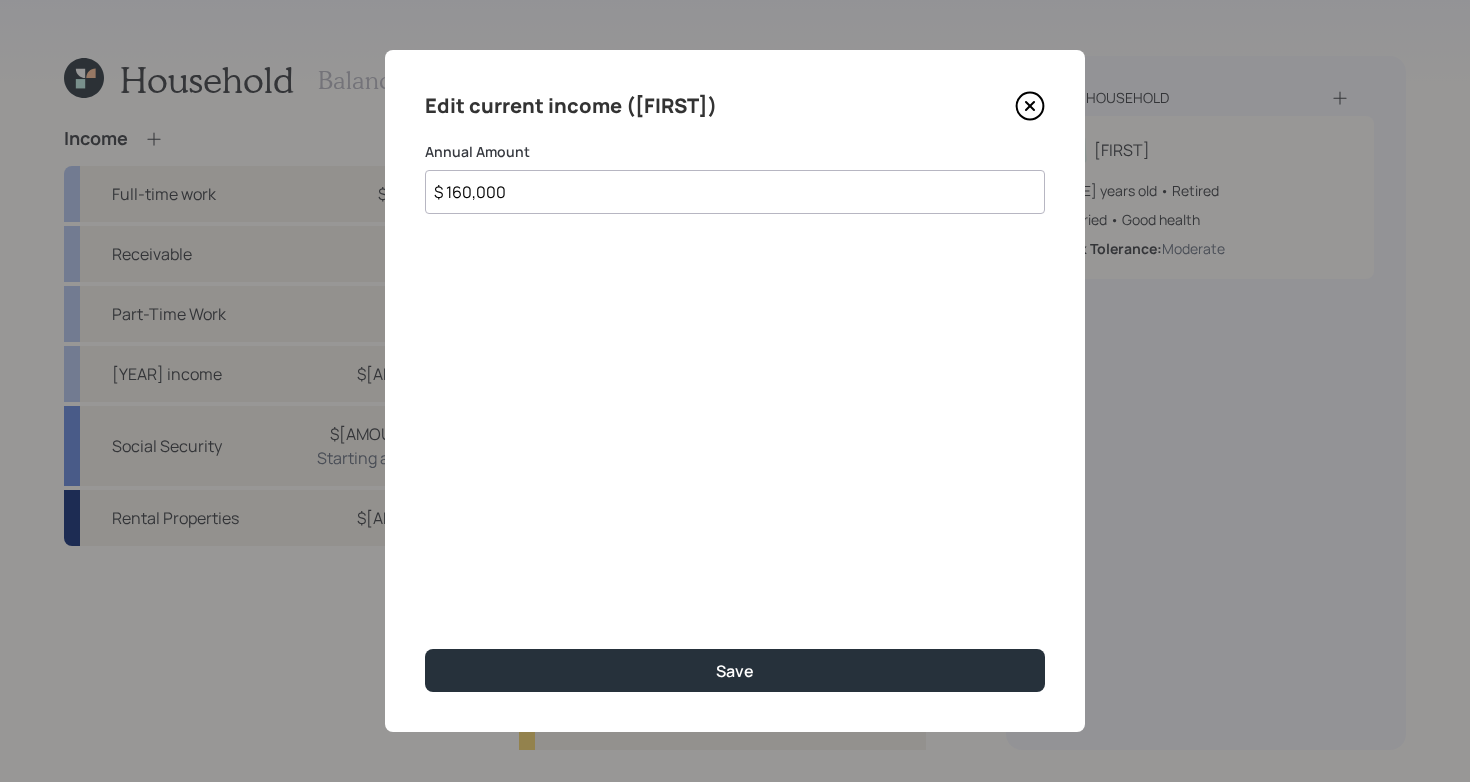 click 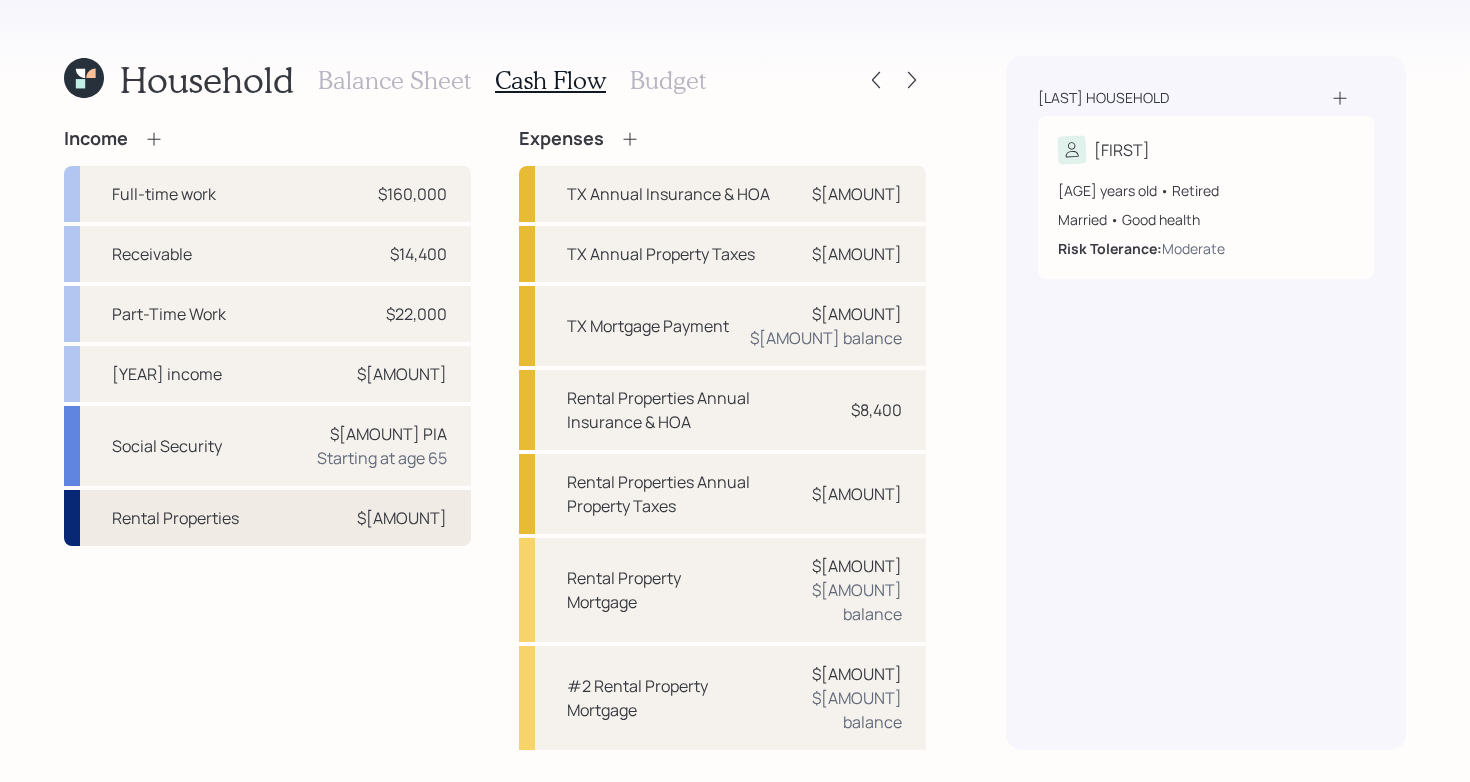 click on "Rental Properties $[AMOUNT]" at bounding box center [267, 518] 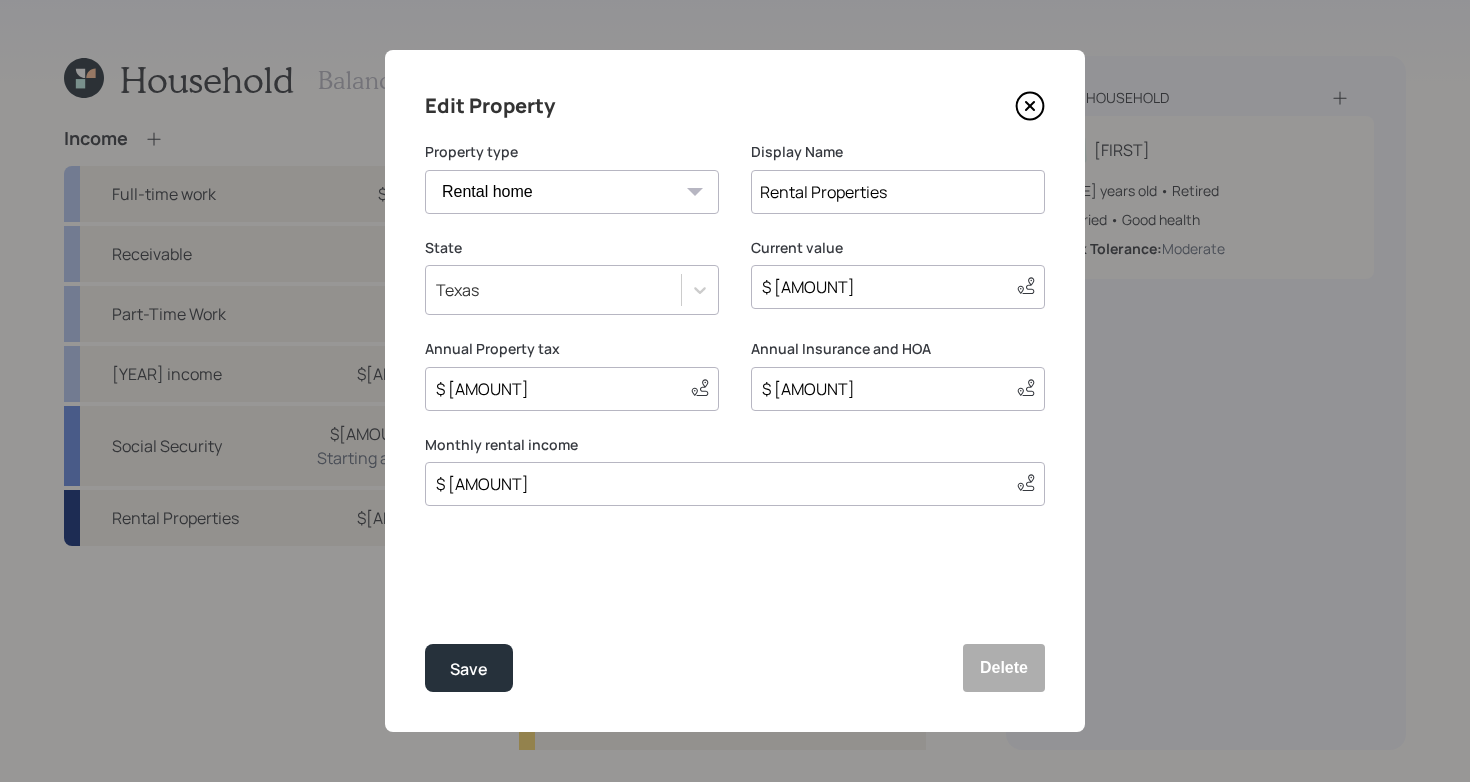 click 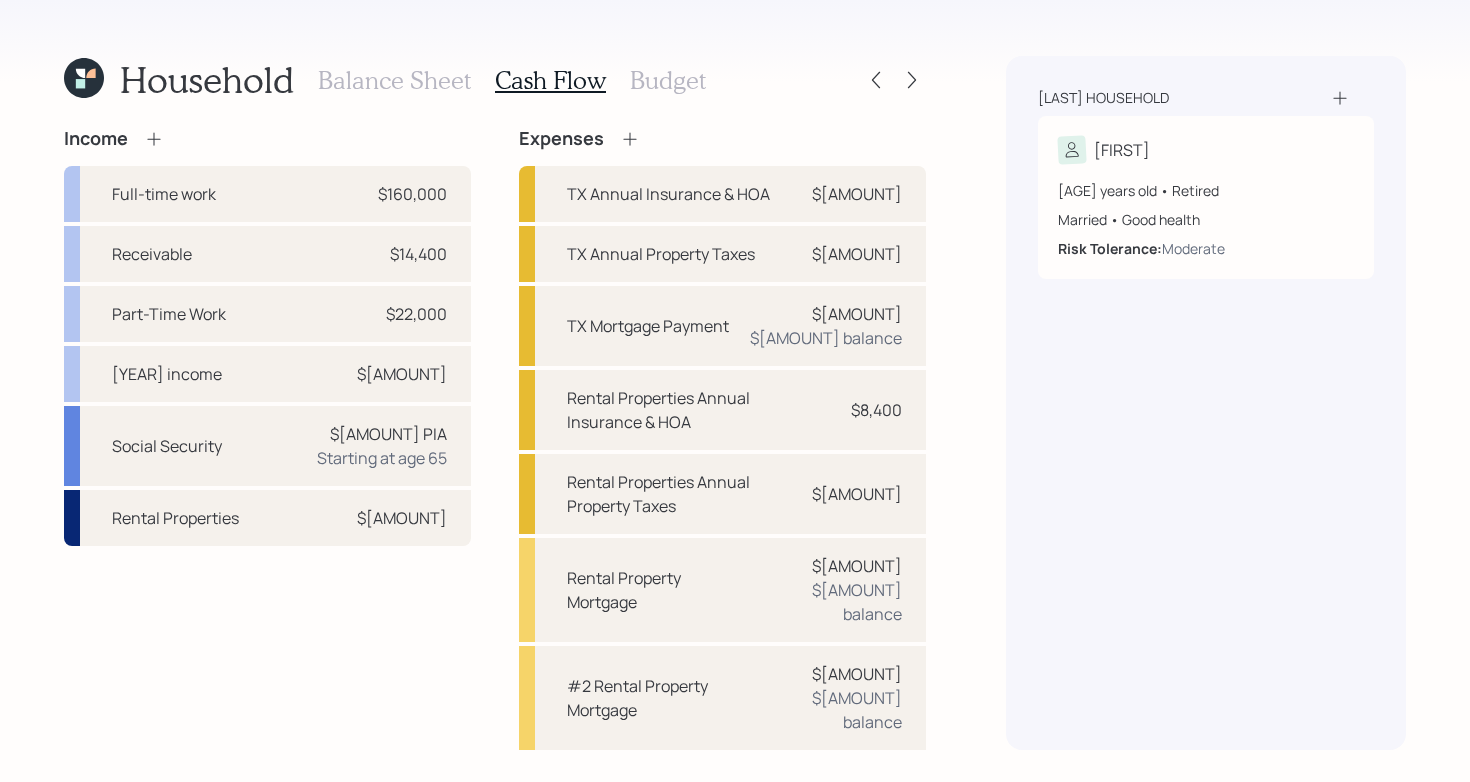 click on "Income Full-time work $[AMOUNT] Receivable $[AMOUNT] Part-Time Work $[AMOUNT] [YEAR] income $[AMOUNT] Social Security $[AMOUNT] PIA Starting at age [AGE] Rental Properties $[AMOUNT] Expenses TX Annual Insurance & HOA $[AMOUNT] TX Annual Property Taxes $[AMOUNT] TX Mortgage Payment $[AMOUNT] $[AMOUNT] balance Rental Properties Annual Insurance & HOA $[AMOUNT] Rental Properties Annual Property Taxes $[AMOUNT] Rental Property Mortgage $[AMOUNT] $[AMOUNT] balance #2 Rental Property Mortgage $[AMOUNT] $[AMOUNT] balance Post Retirement Healthcare Cost $[AMOUNT] Pre Retirement Living Expense $[AMOUNT] Post Retirement Living Expense $[AMOUNT]" at bounding box center [495, 529] 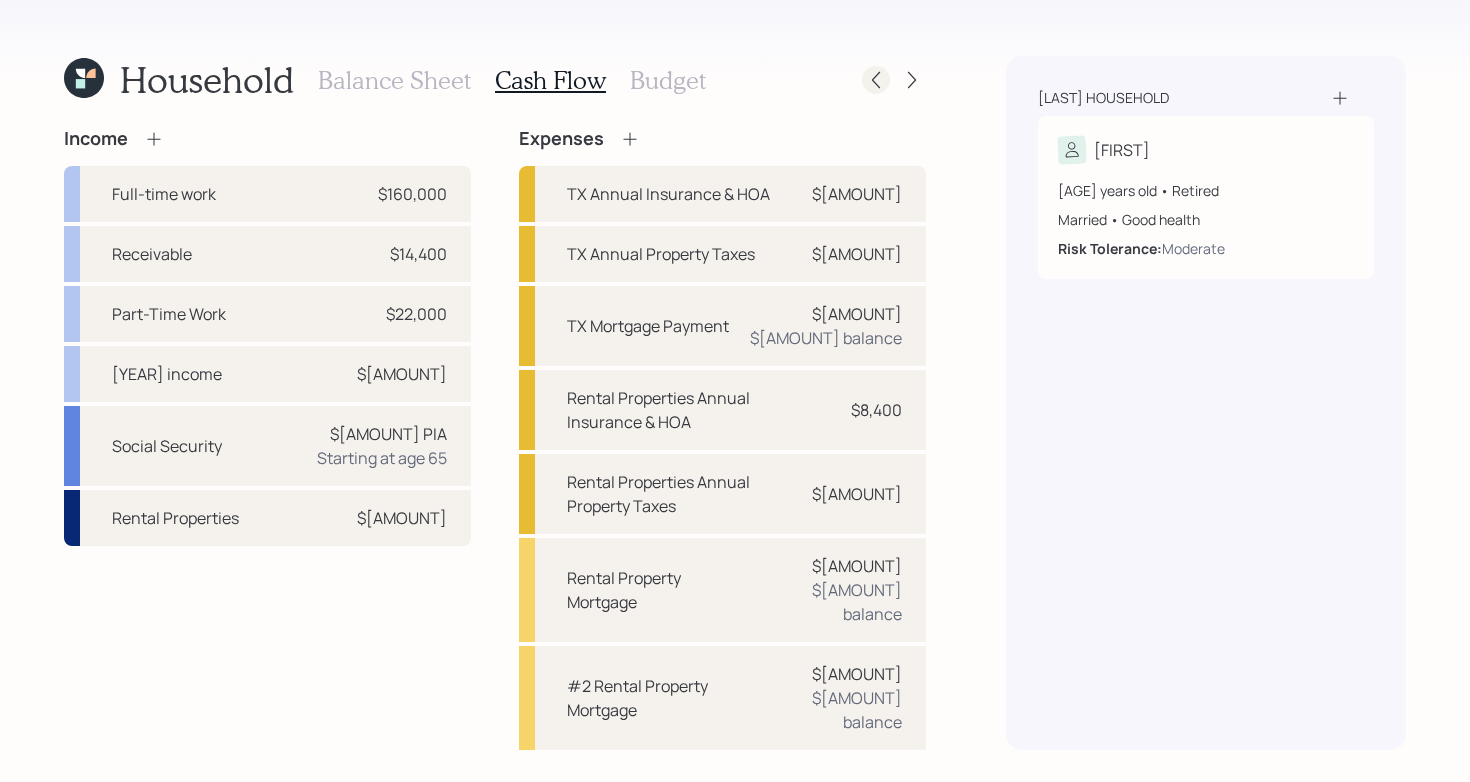click 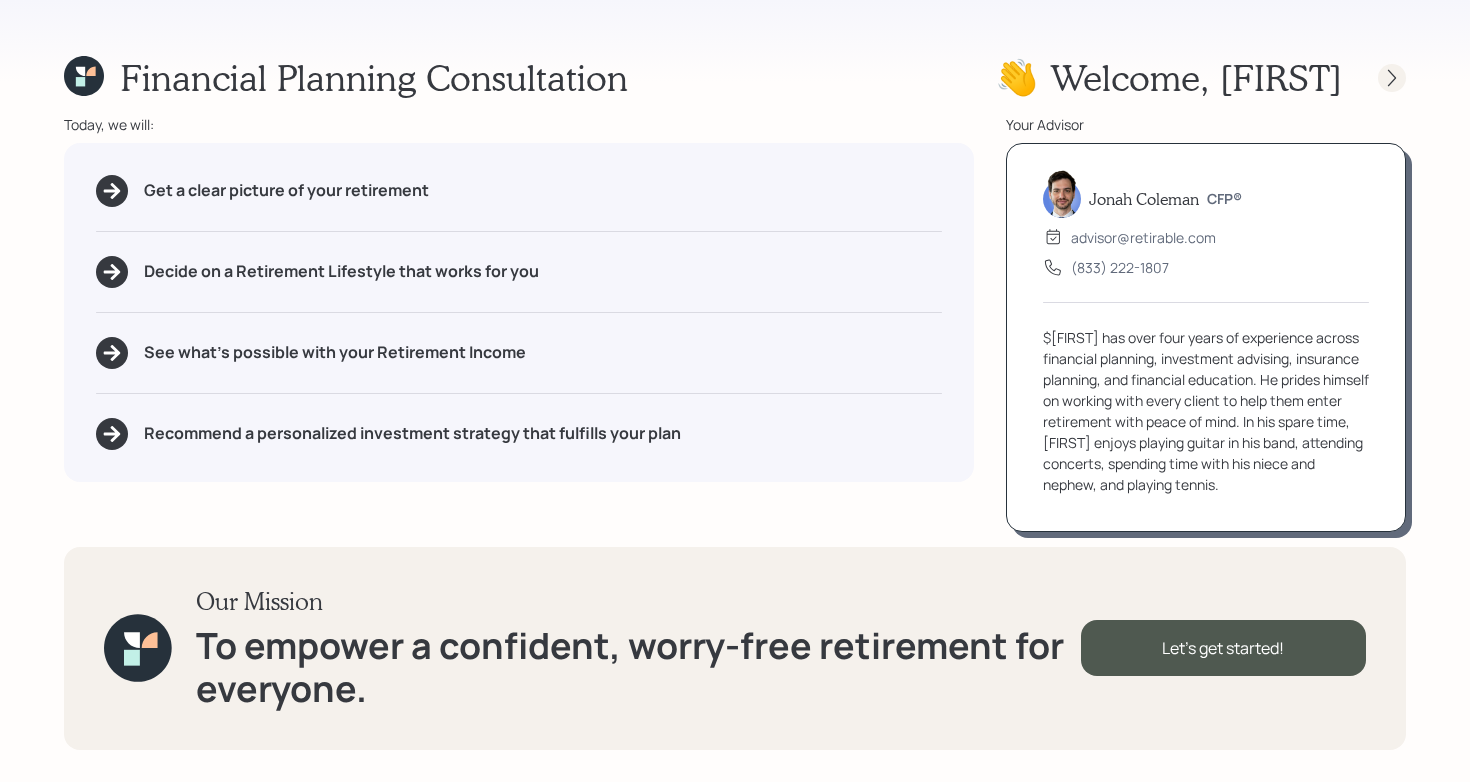 click 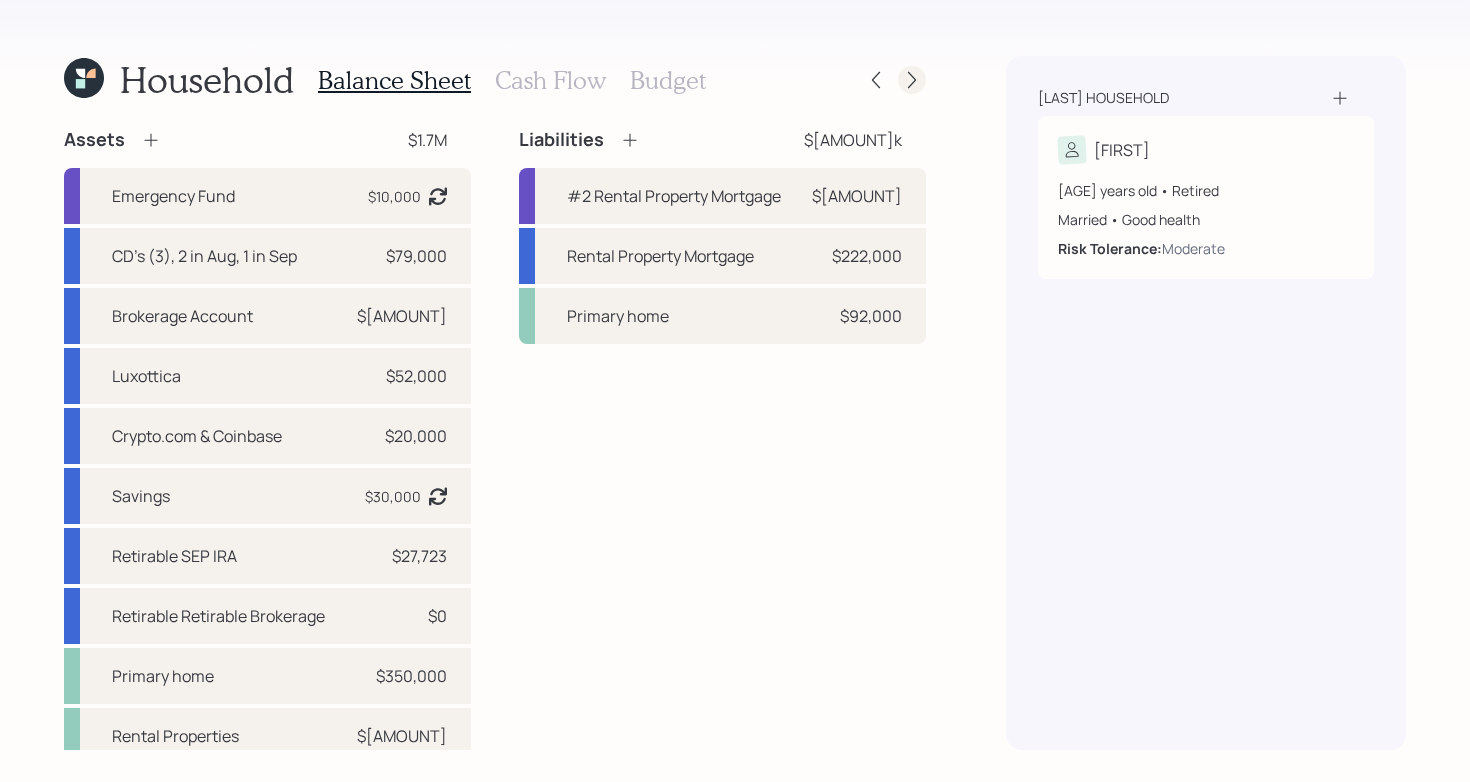 click 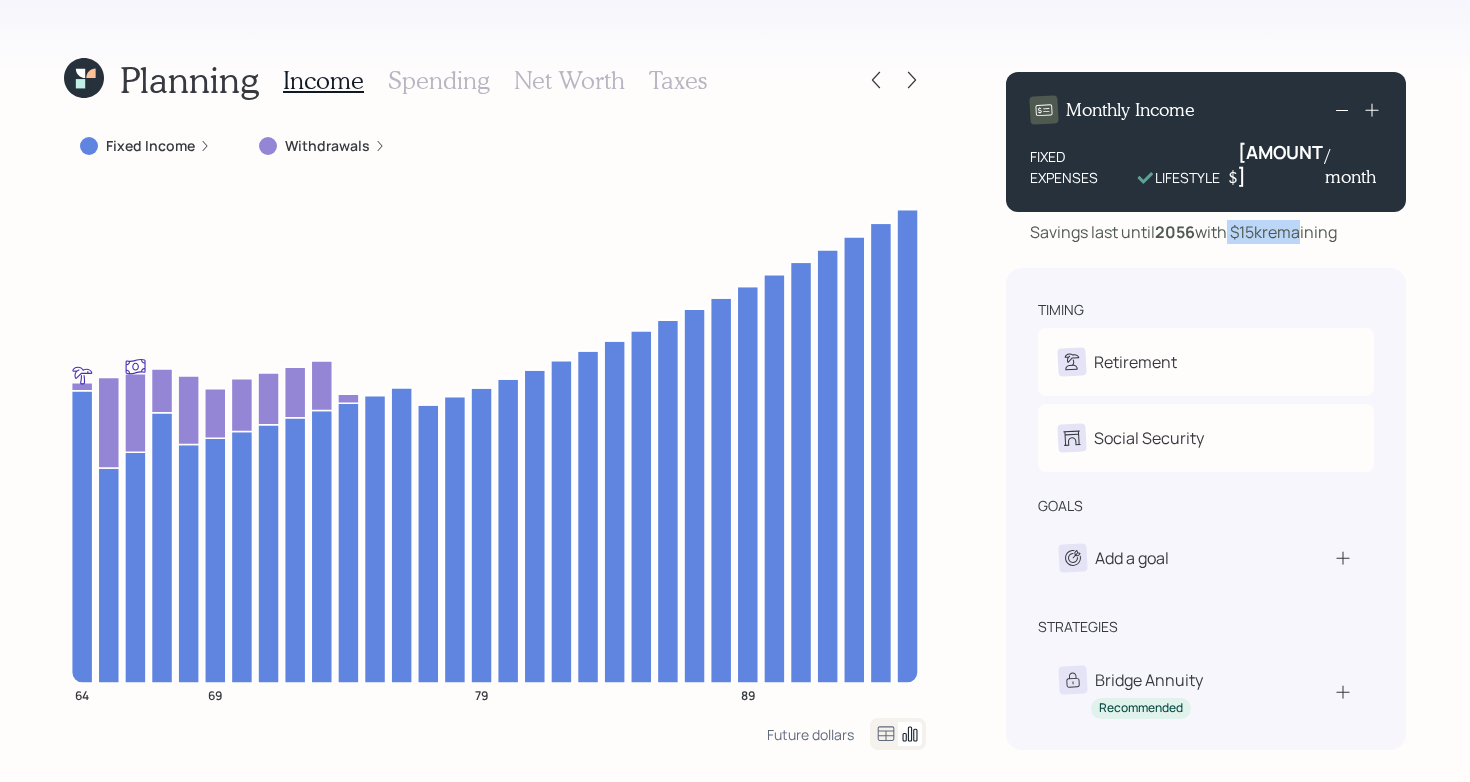 drag, startPoint x: 1295, startPoint y: 204, endPoint x: 1230, endPoint y: 206, distance: 65.03076 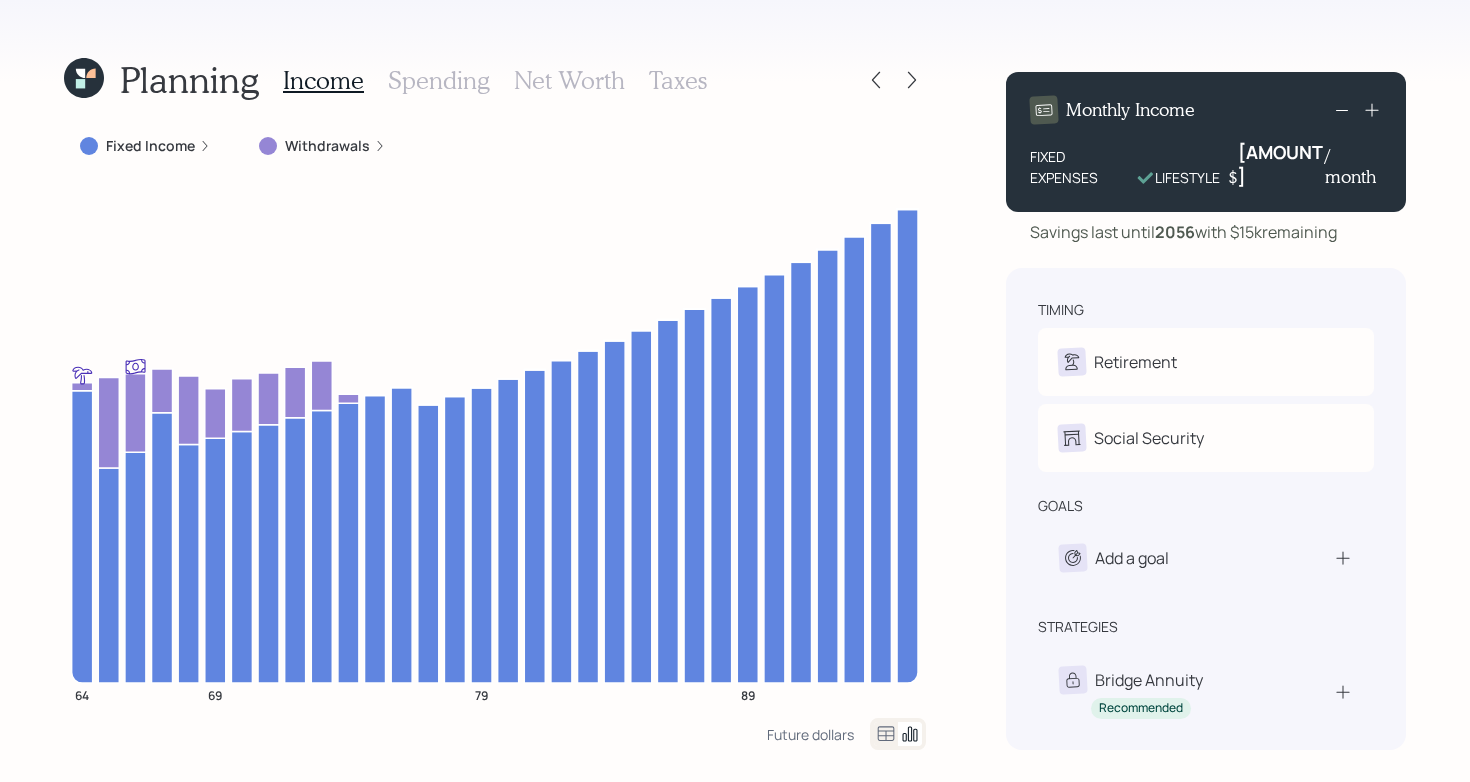 drag, startPoint x: 1201, startPoint y: 206, endPoint x: 1353, endPoint y: 207, distance: 152.0033 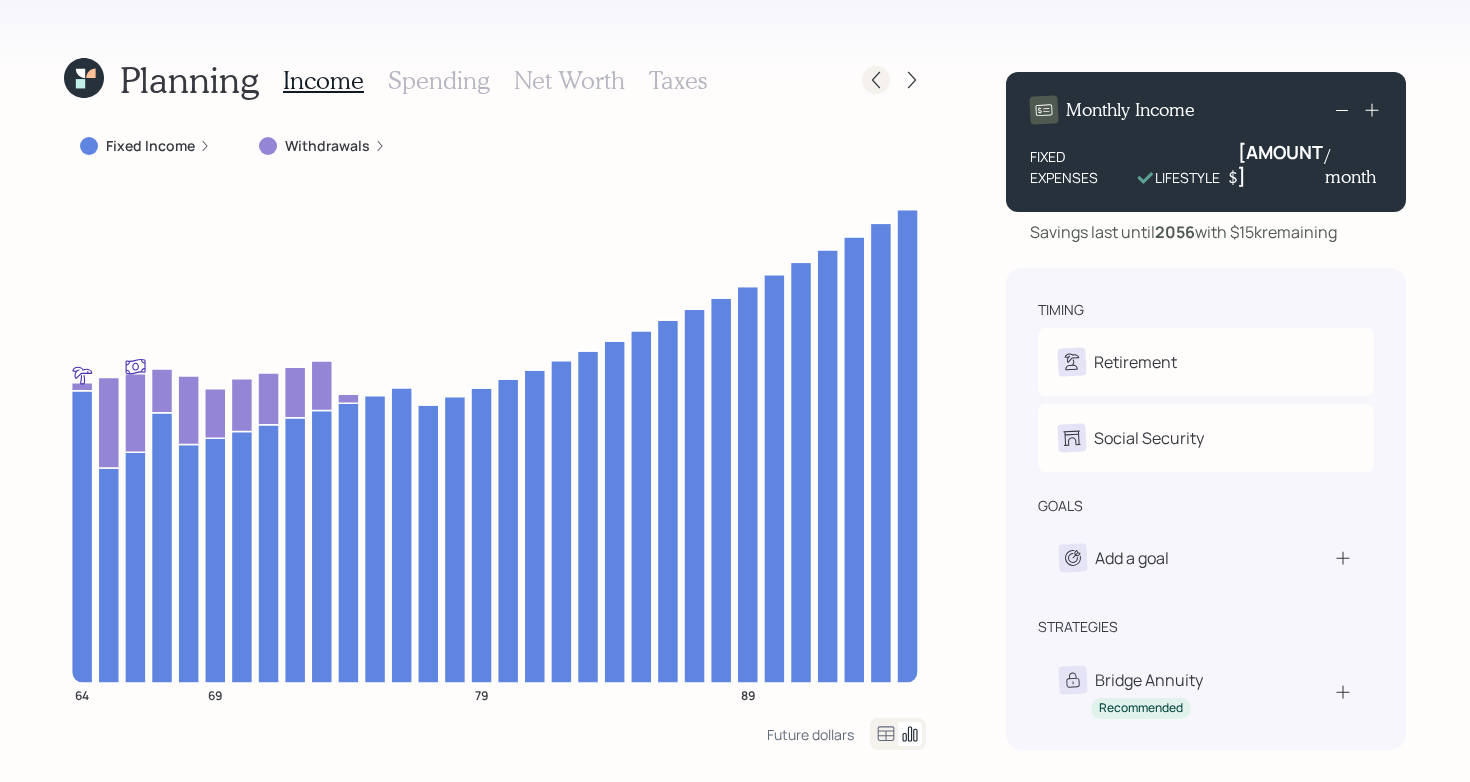 click 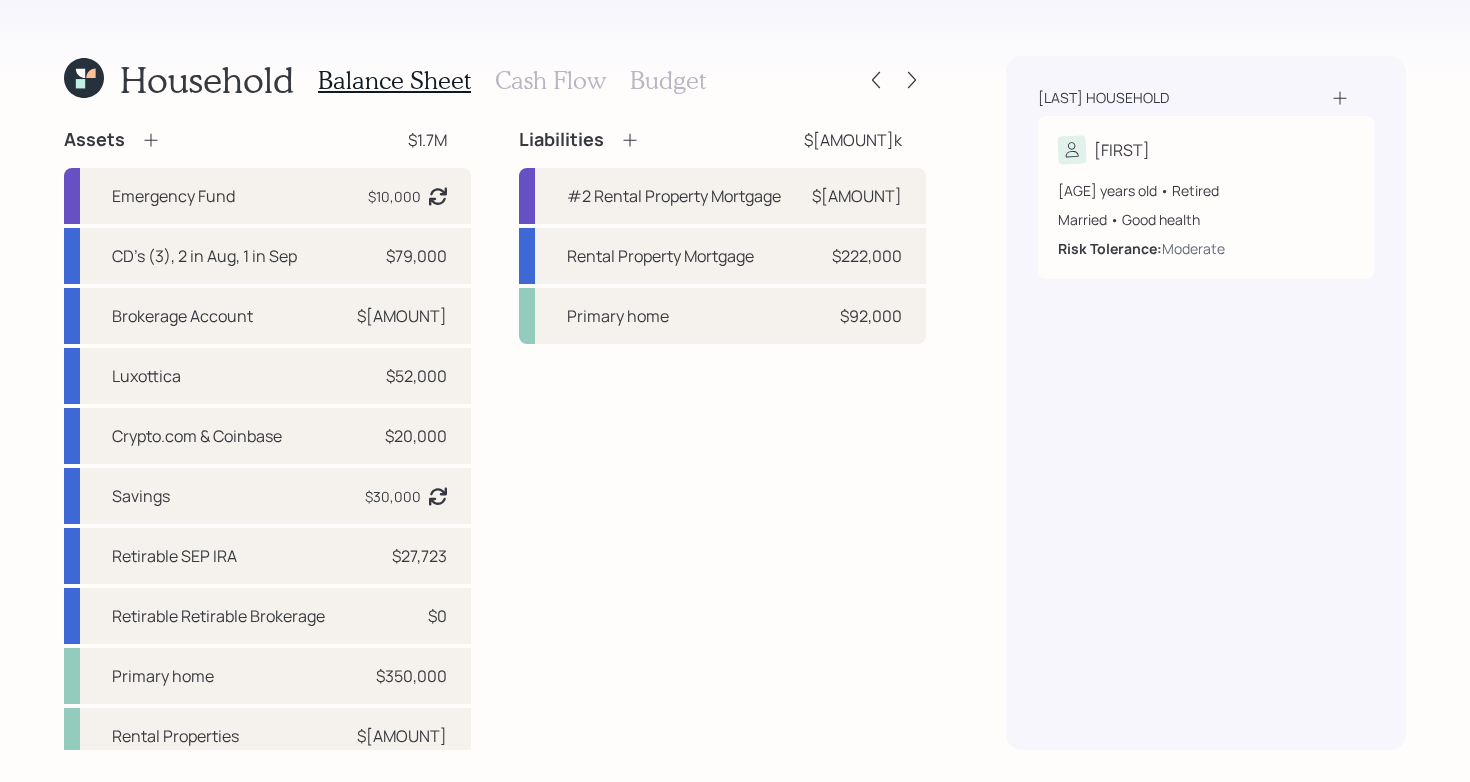 scroll, scrollTop: 14, scrollLeft: 0, axis: vertical 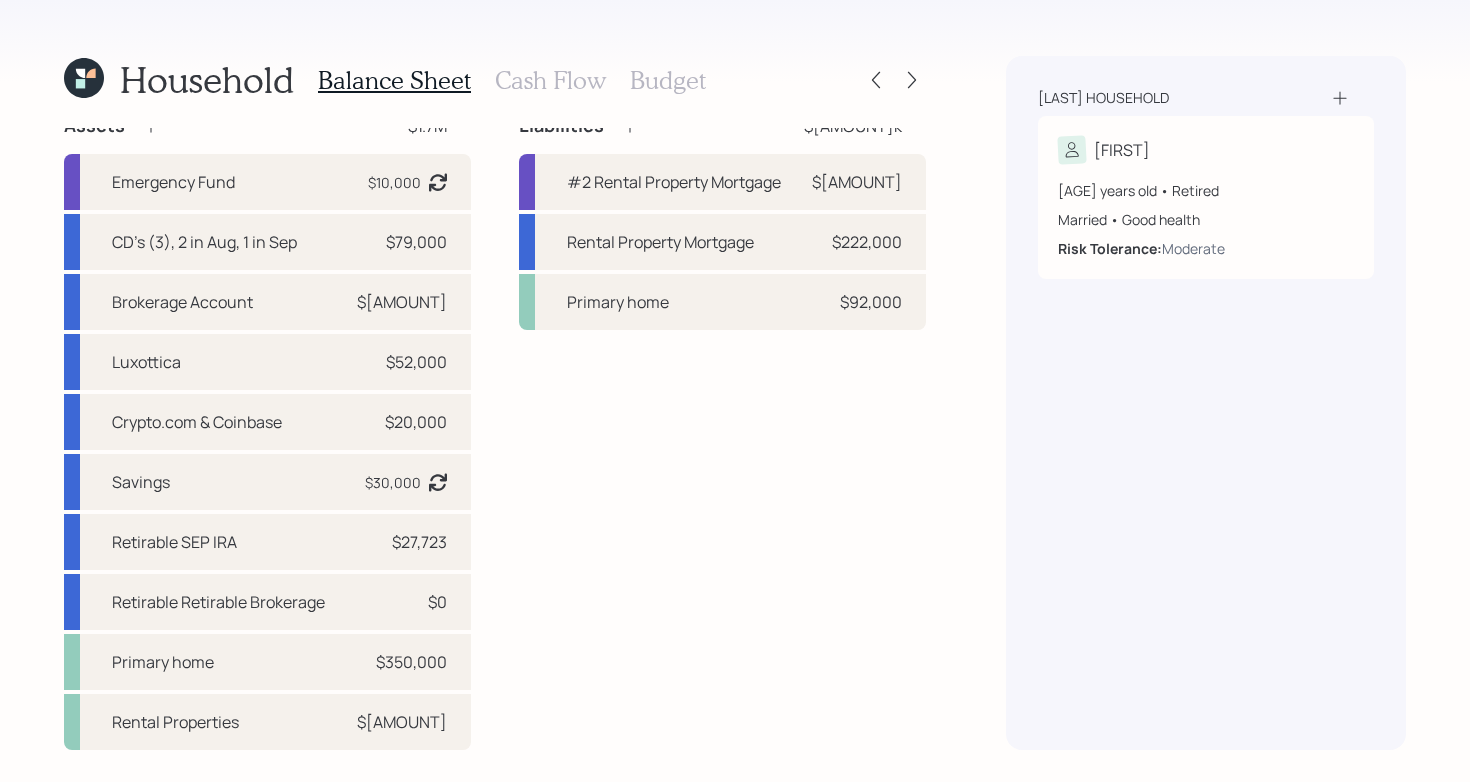 click on "Assets $[AMOUNT] Emergency Fund $[AMOUNT] Asset balance last updated on [DATE]. CD's (3), 2 in Aug, 1 in Sep $[AMOUNT] Brokerage Account $[AMOUNT] Luxottica $[AMOUNT] Crypto.com & Coinbase $[AMOUNT] Savings $[AMOUNT] Asset balance last updated on [DATE]. Retirable SEP IRA $[AMOUNT] Retirable Retirable Brokerage $[AMOUNT] Primary home $[AMOUNT] Rental Properties $[AMOUNT] Liabilities $[AMOUNT]k #2 Rental Property Mortgage $[AMOUNT] Rental Property Mortgage $[AMOUNT] Primary home $[AMOUNT]" at bounding box center [495, 432] 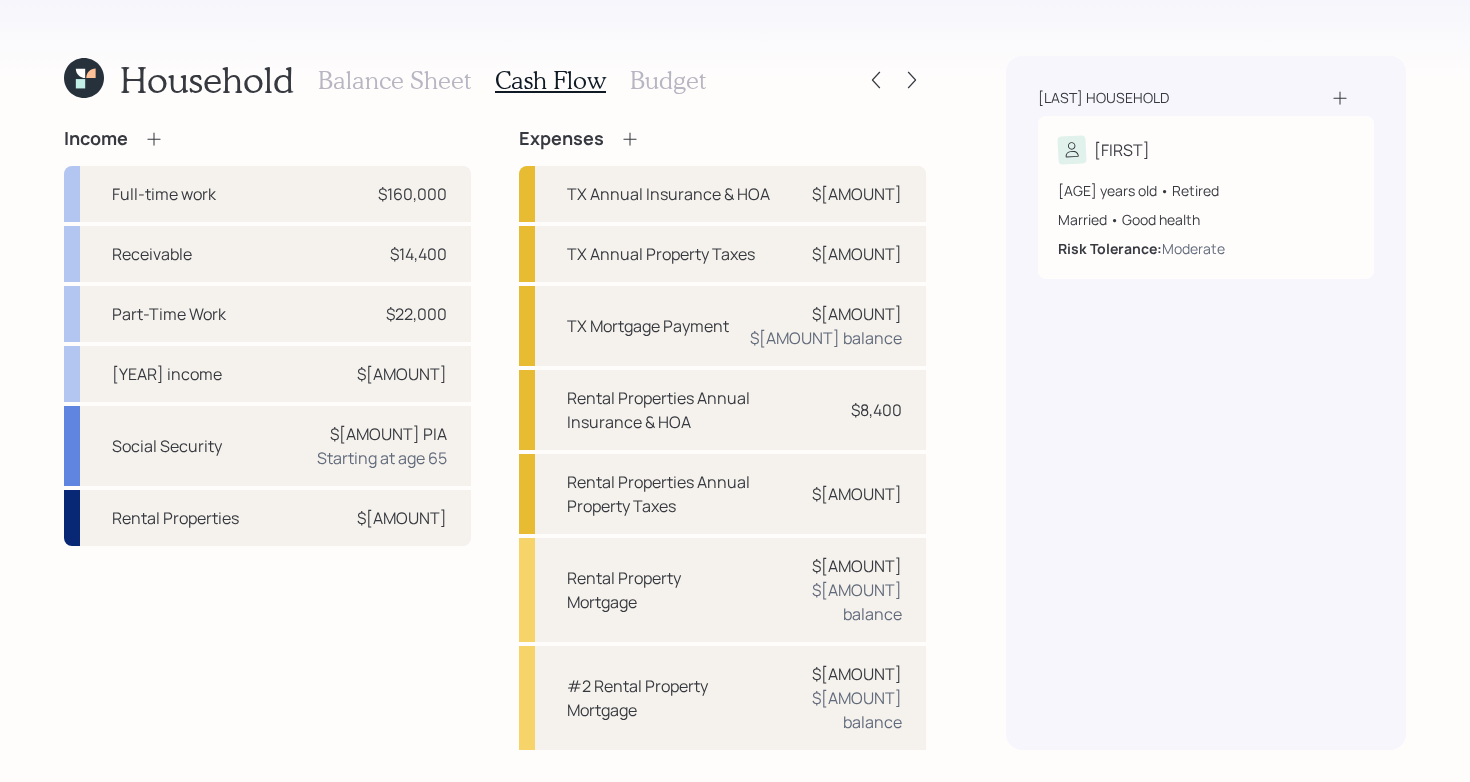 click on "Income Full-time work $[AMOUNT] Receivable $[AMOUNT] Part-Time Work $[AMOUNT] [YEAR] income $[AMOUNT] Social Security $[AMOUNT] PIA Starting at age [AGE] Rental Properties $[AMOUNT] Expenses TX Annual Insurance & HOA $[AMOUNT] TX Annual Property Taxes $[AMOUNT] TX Mortgage Payment $[AMOUNT] $[AMOUNT] balance Rental Properties Annual Insurance & HOA $[AMOUNT] Rental Properties Annual Property Taxes $[AMOUNT] Rental Property Mortgage $[AMOUNT] $[AMOUNT] balance #2 Rental Property Mortgage $[AMOUNT] $[AMOUNT] balance Post Retirement Healthcare Cost $[AMOUNT] Pre Retirement Living Expense $[AMOUNT] Post Retirement Living Expense $[AMOUNT]" at bounding box center (495, 529) 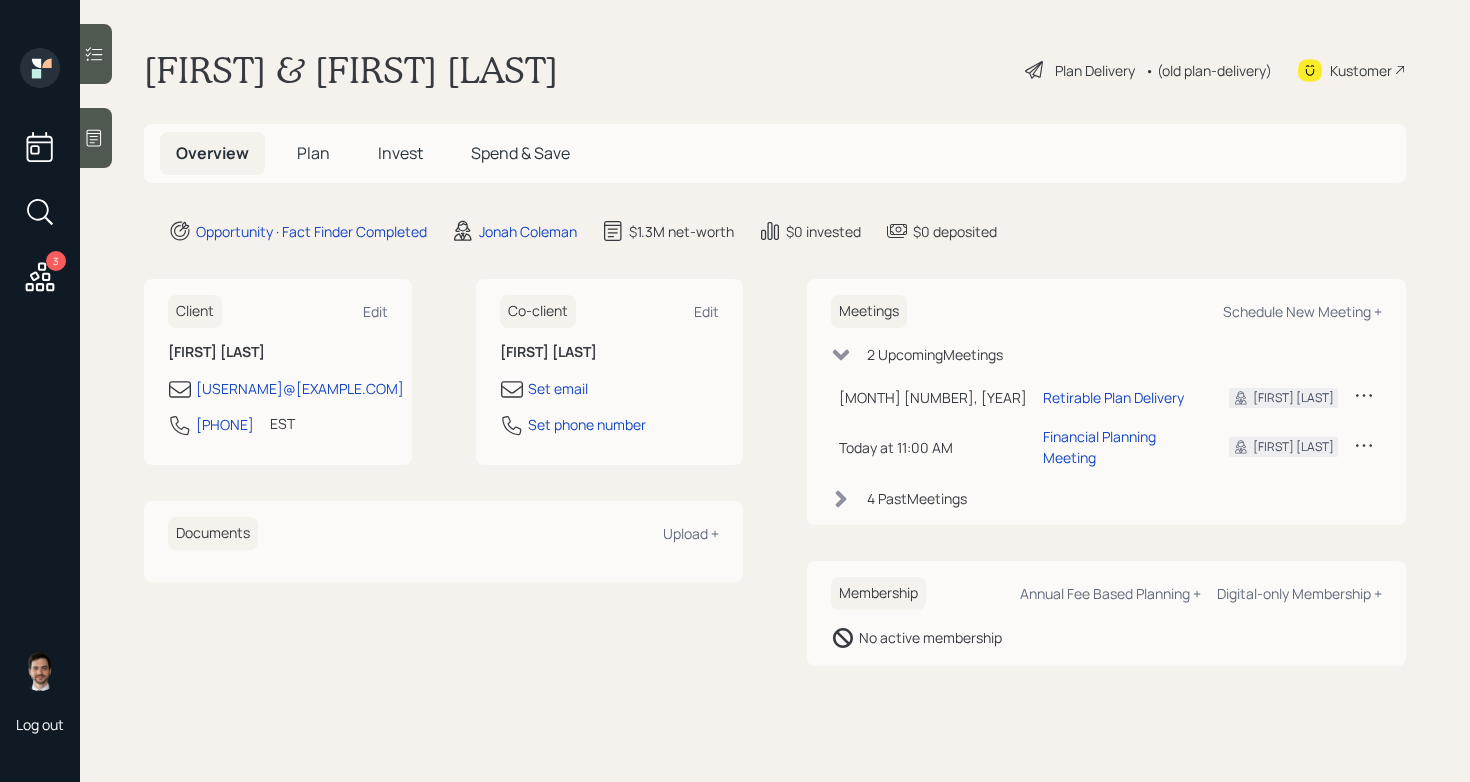 scroll, scrollTop: 0, scrollLeft: 0, axis: both 